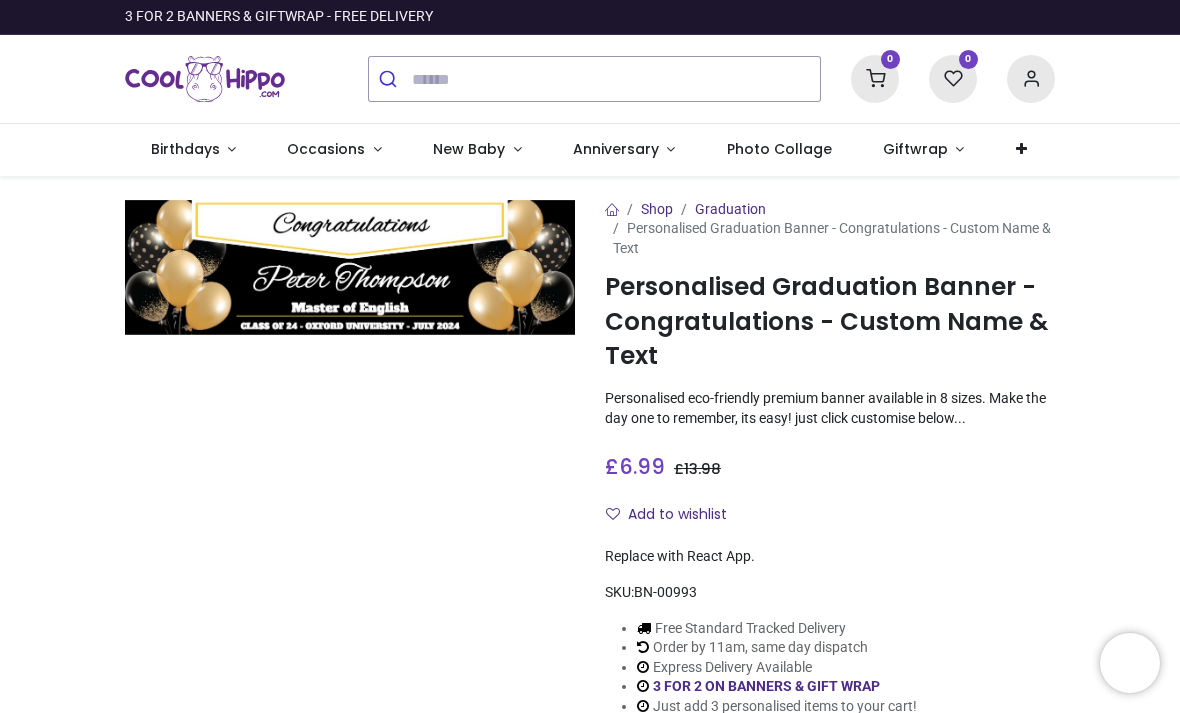 scroll, scrollTop: 0, scrollLeft: 0, axis: both 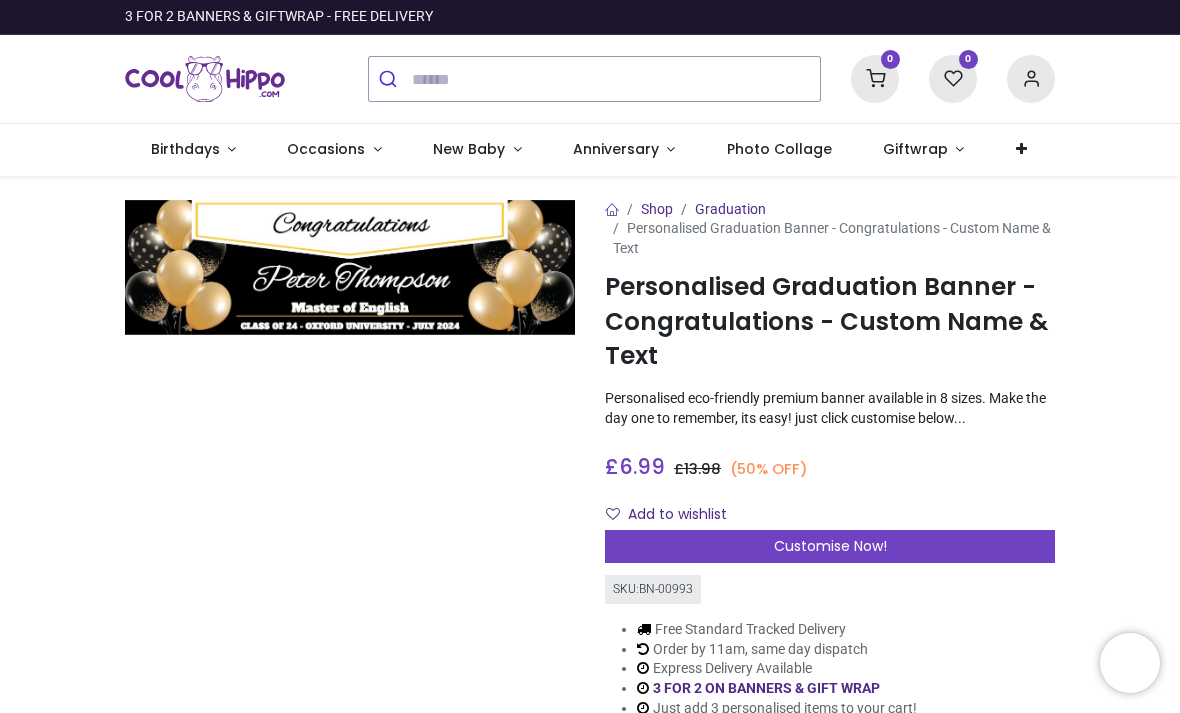click on "Customise Now!" at bounding box center (830, 547) 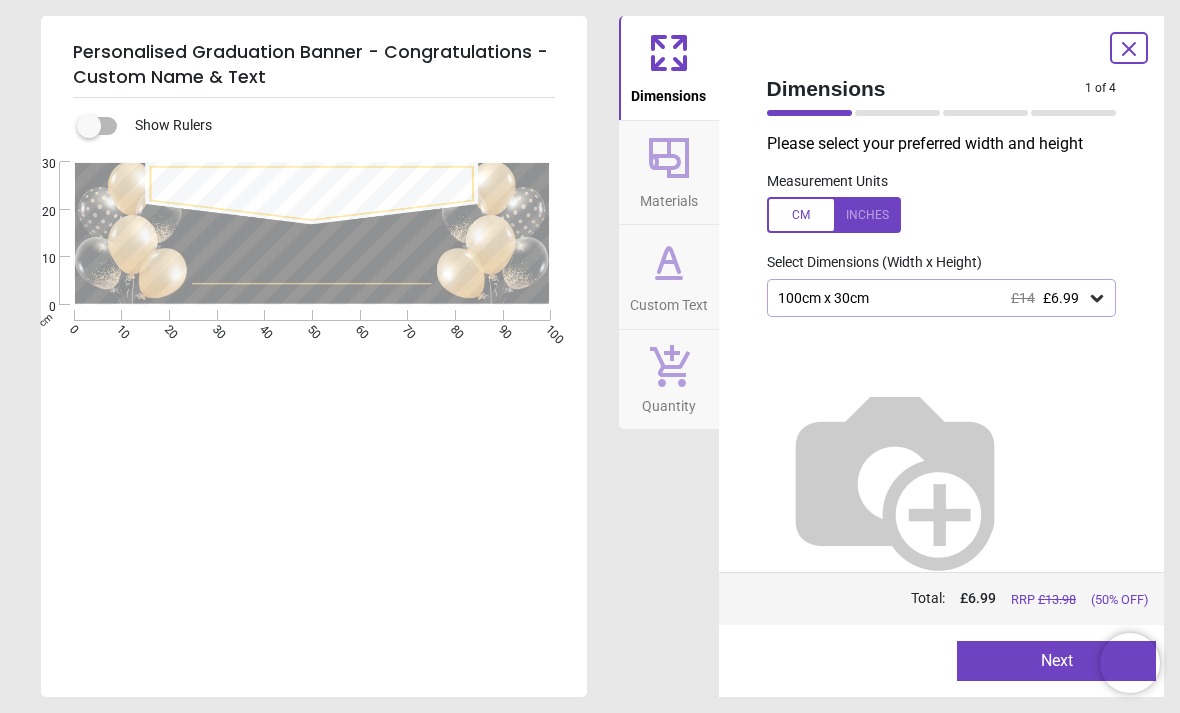 click on "Next" at bounding box center [1056, 661] 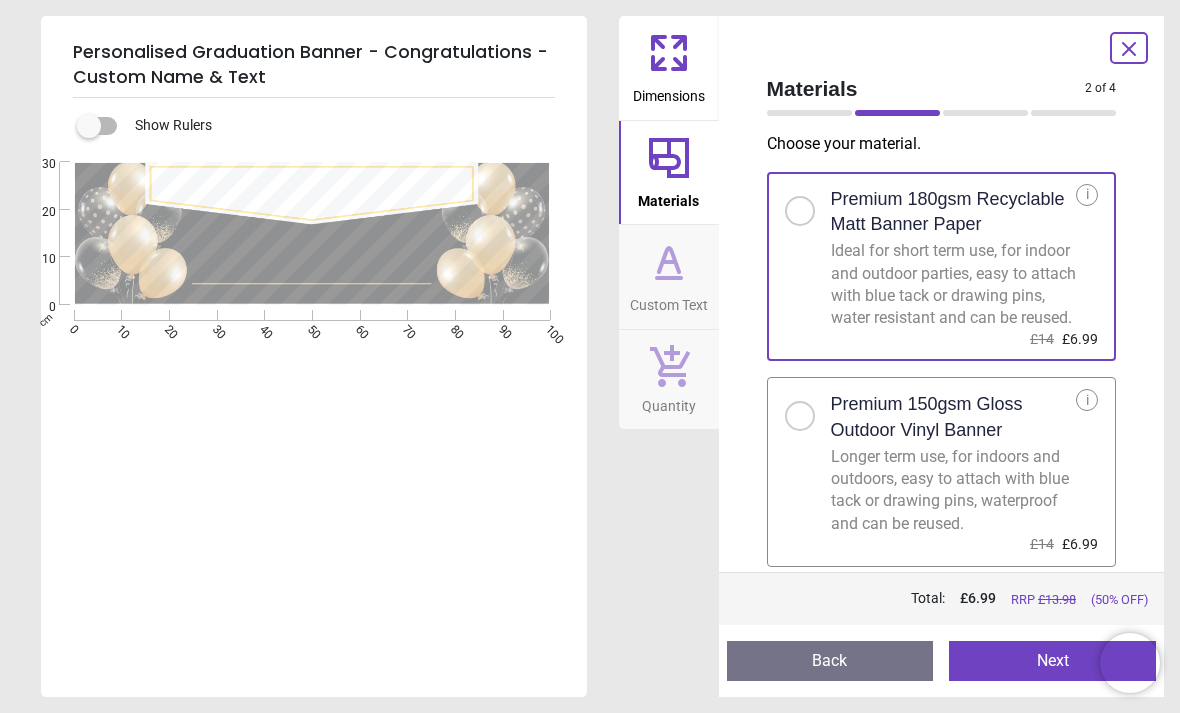 click on "Next" at bounding box center (1052, 661) 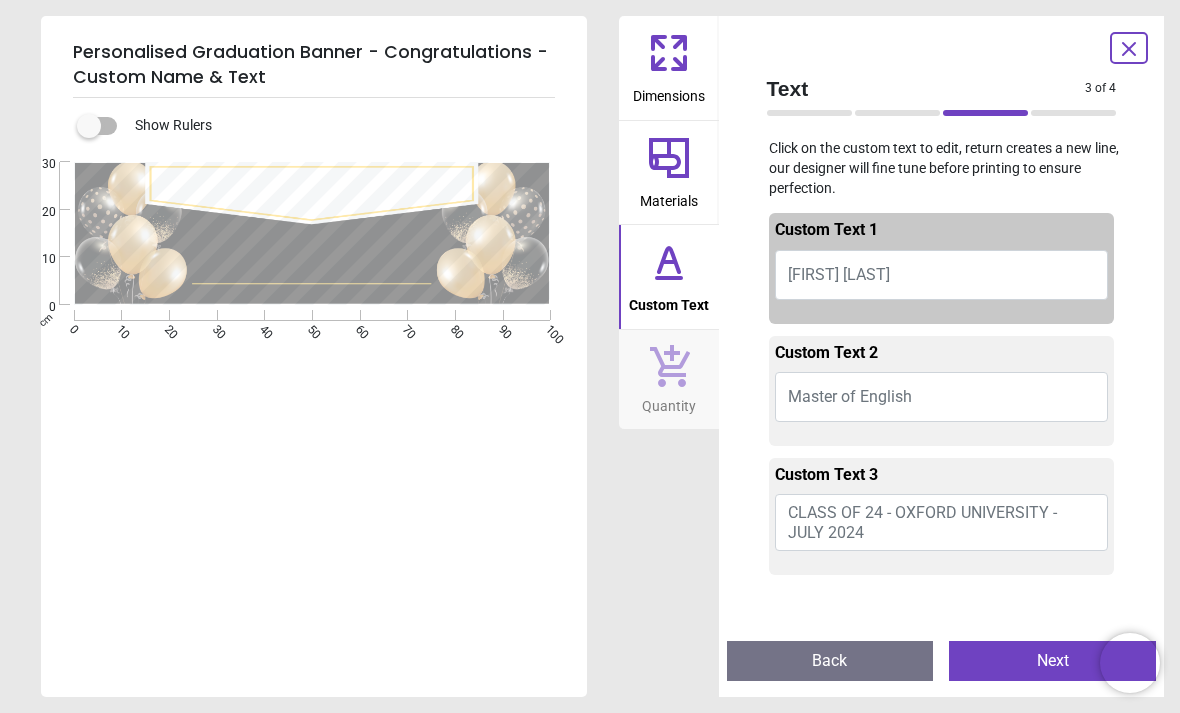 click on "Peter Thompson" at bounding box center (839, 274) 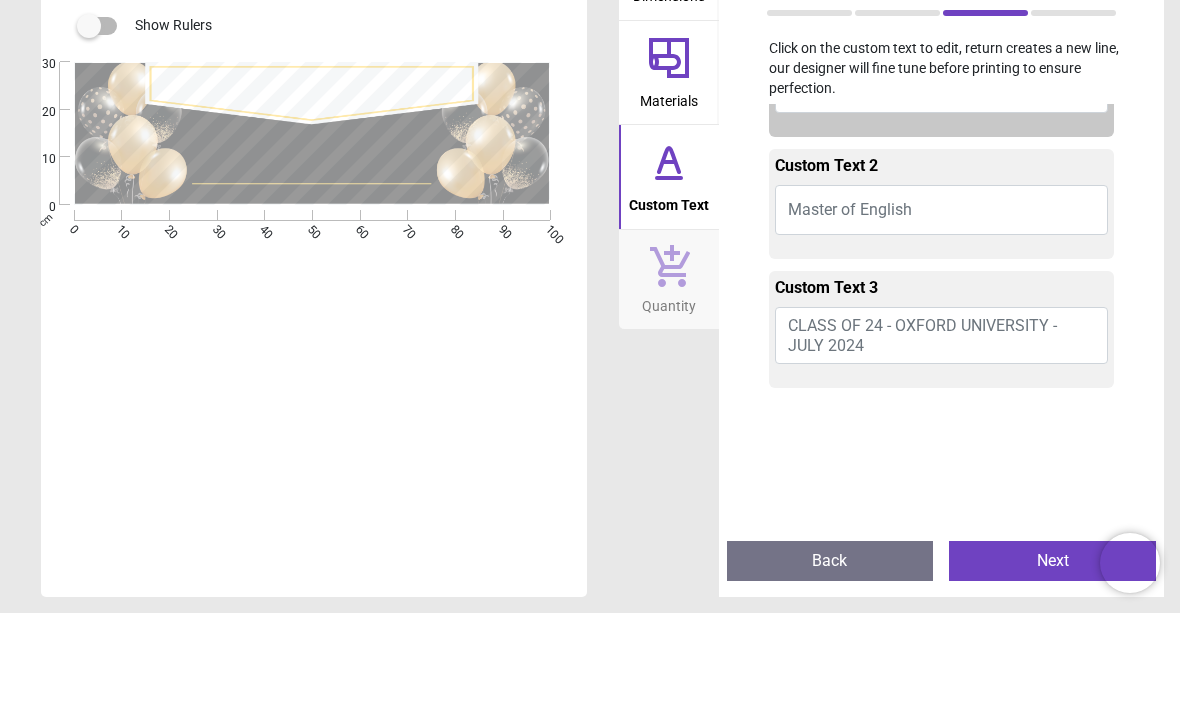 scroll, scrollTop: 90, scrollLeft: 0, axis: vertical 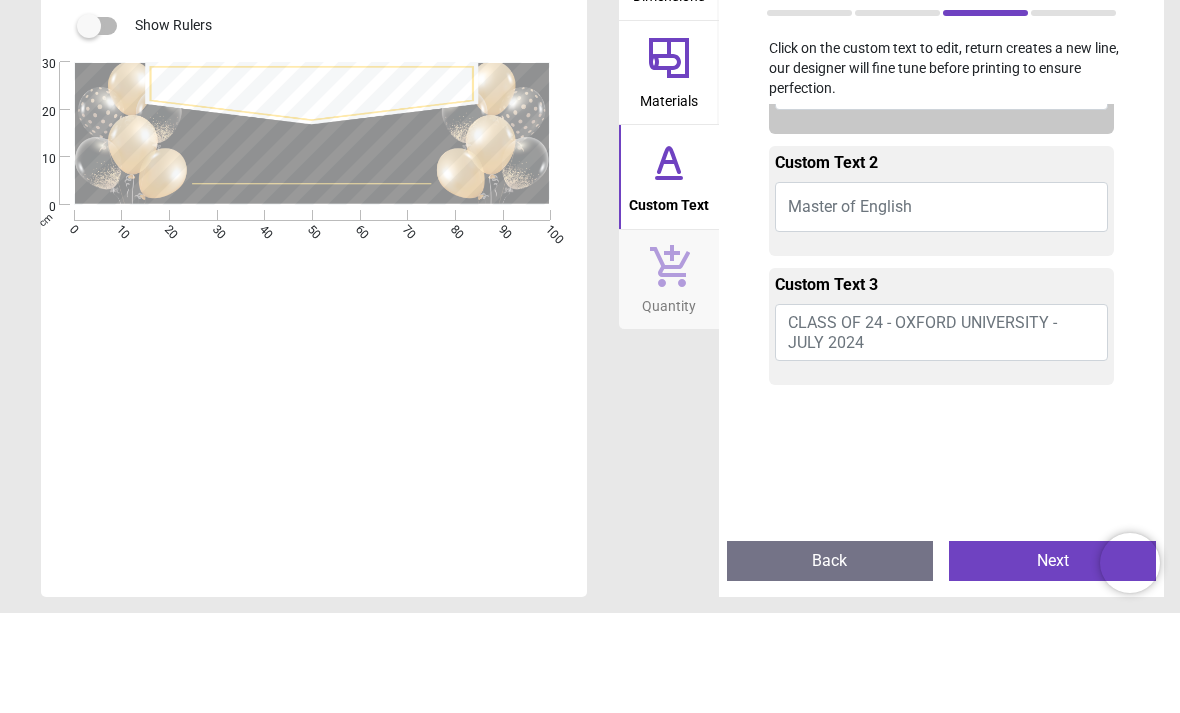 type on "**********" 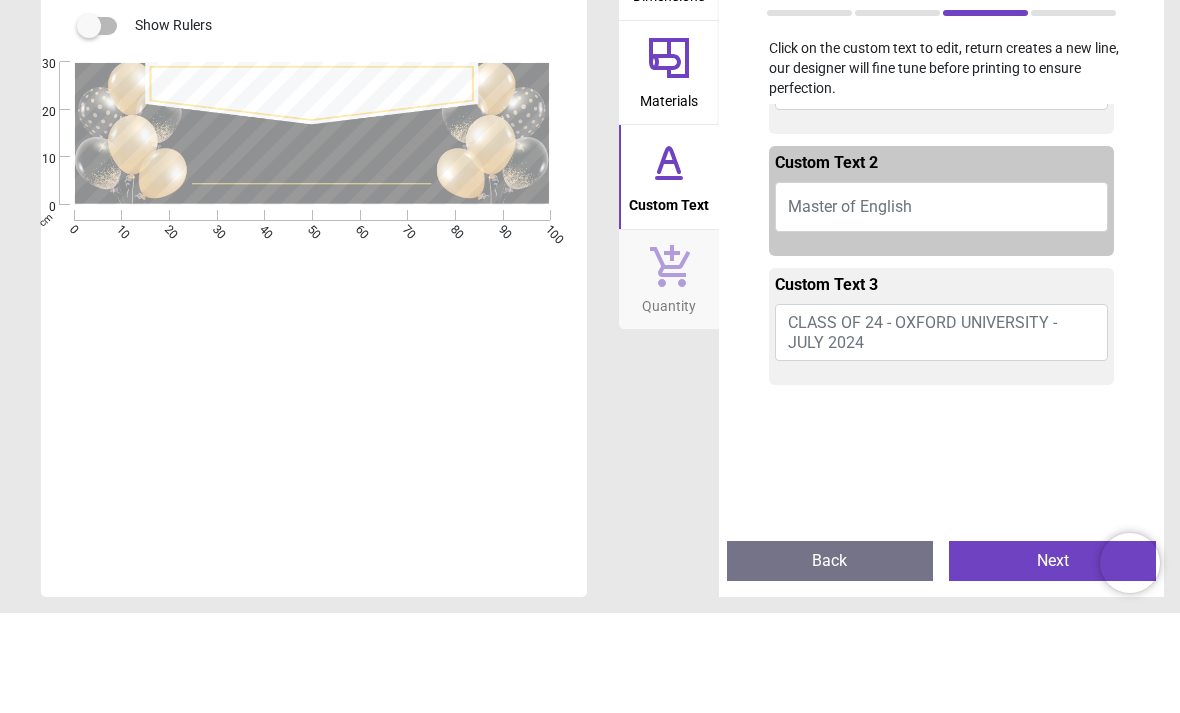 click on "Master of English" at bounding box center [850, 306] 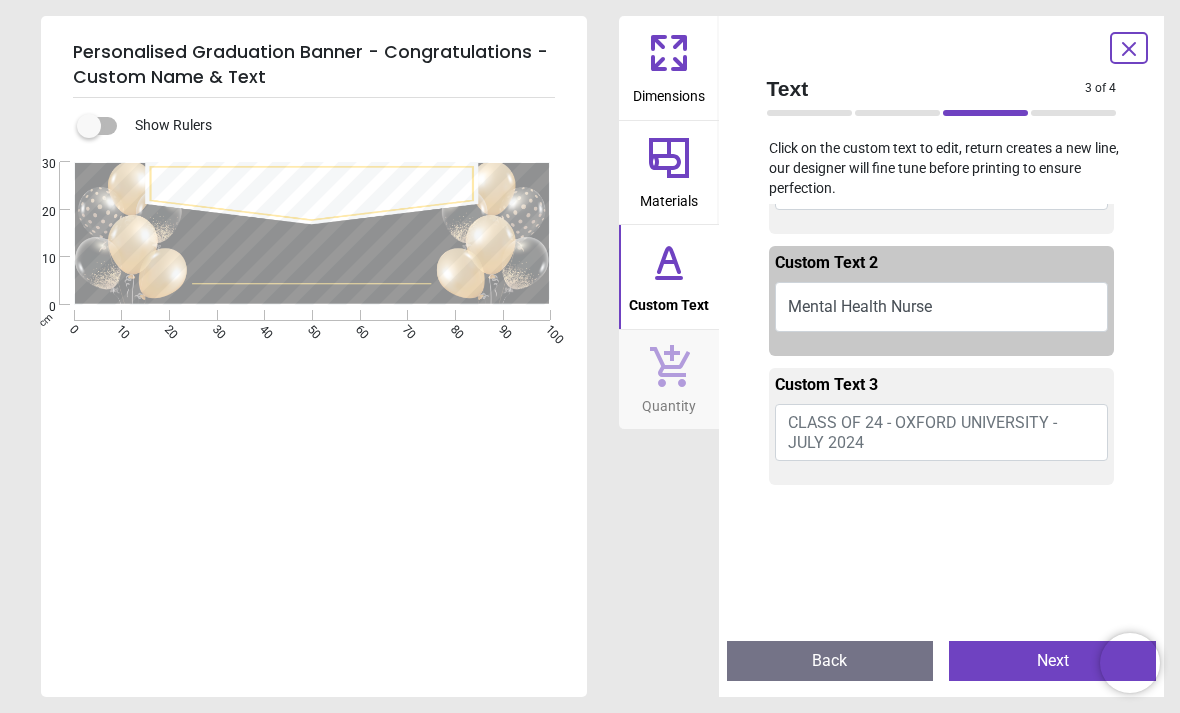 click on "Mental Health Nurse" at bounding box center [942, 307] 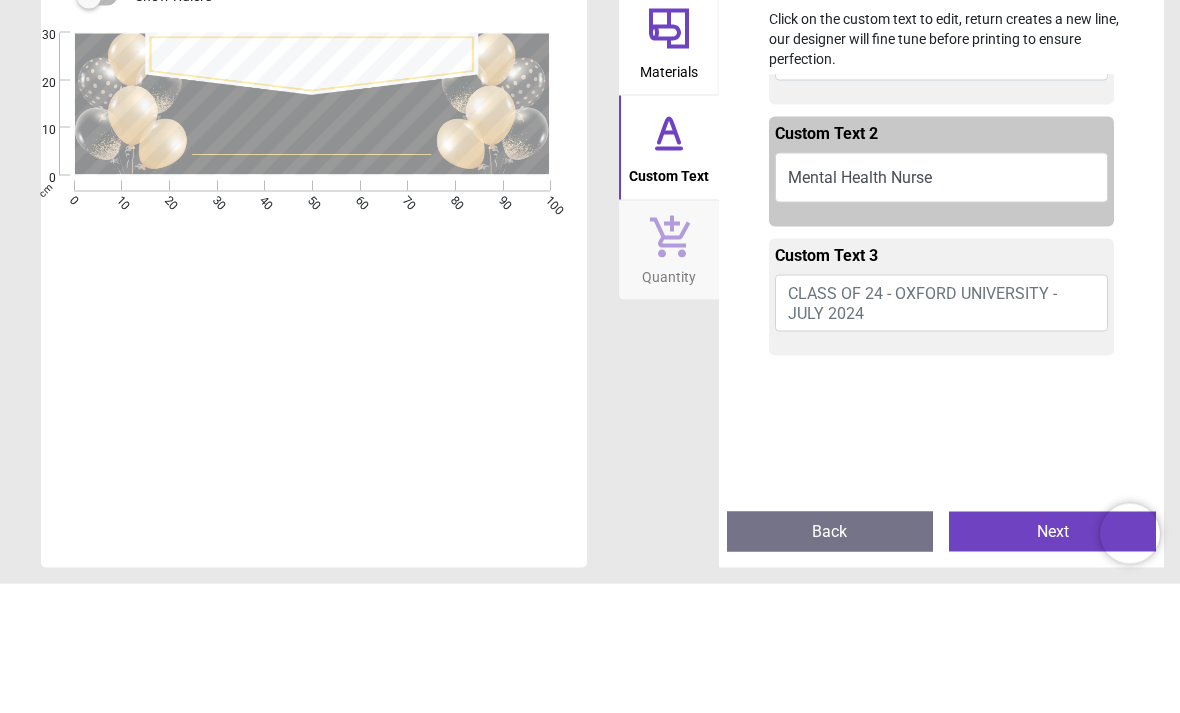 click on "Mental Health Nurse" at bounding box center [942, 307] 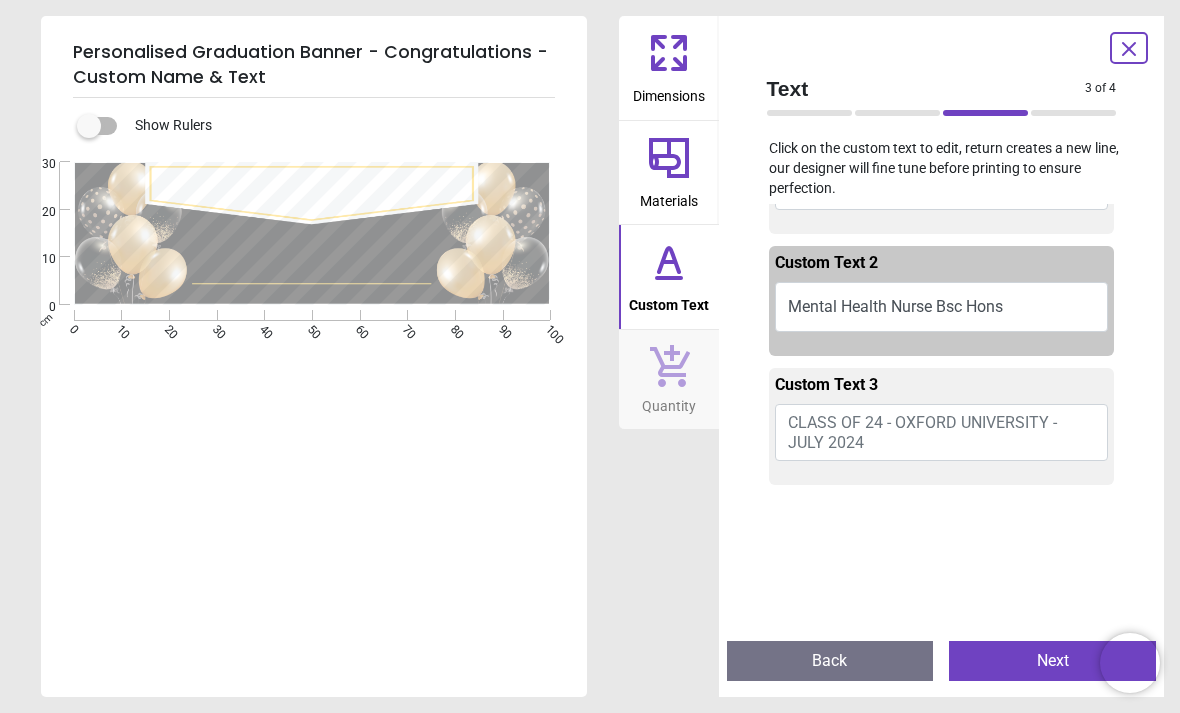 click on "Mental Health Nurse Bsc Hons" at bounding box center (942, 307) 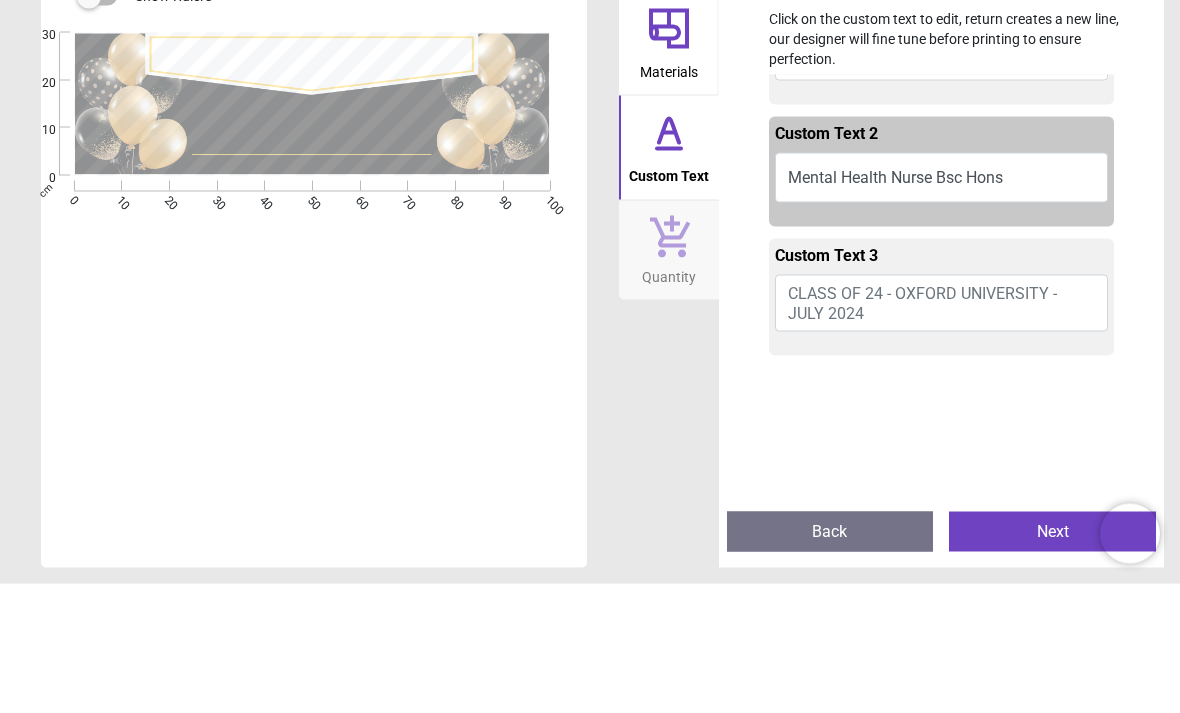 click on "Mental Health Nurse Bsc Hons" at bounding box center (942, 307) 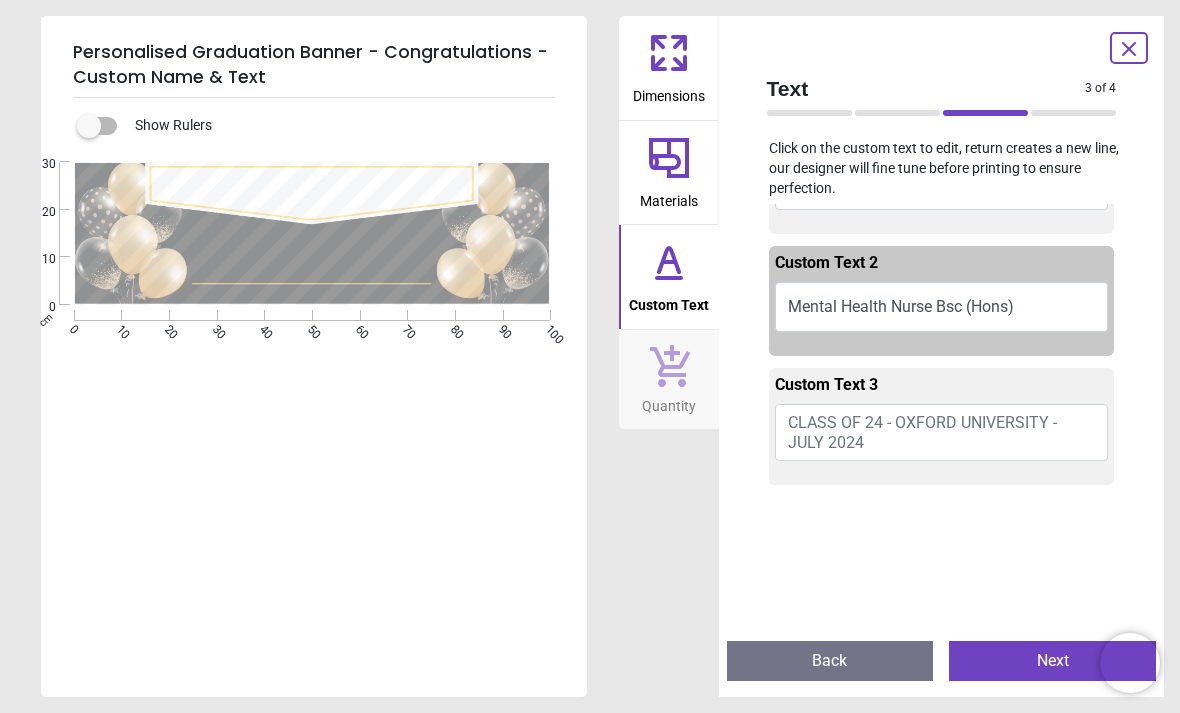 type on "**********" 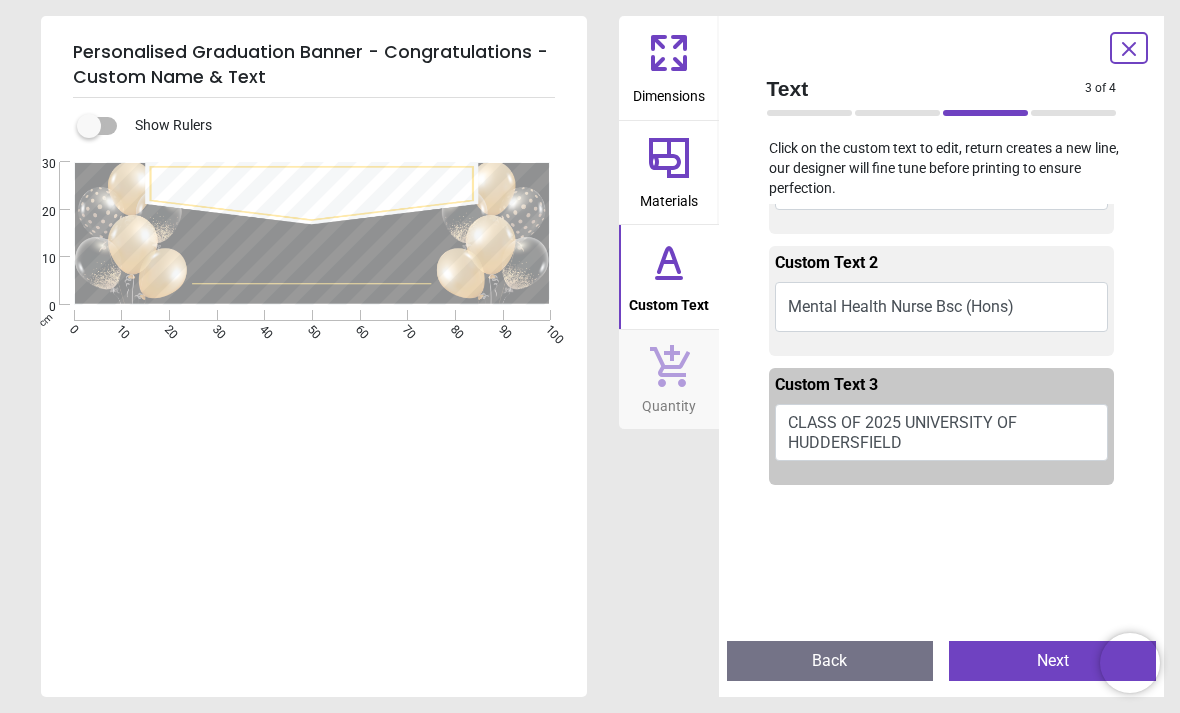 type on "**********" 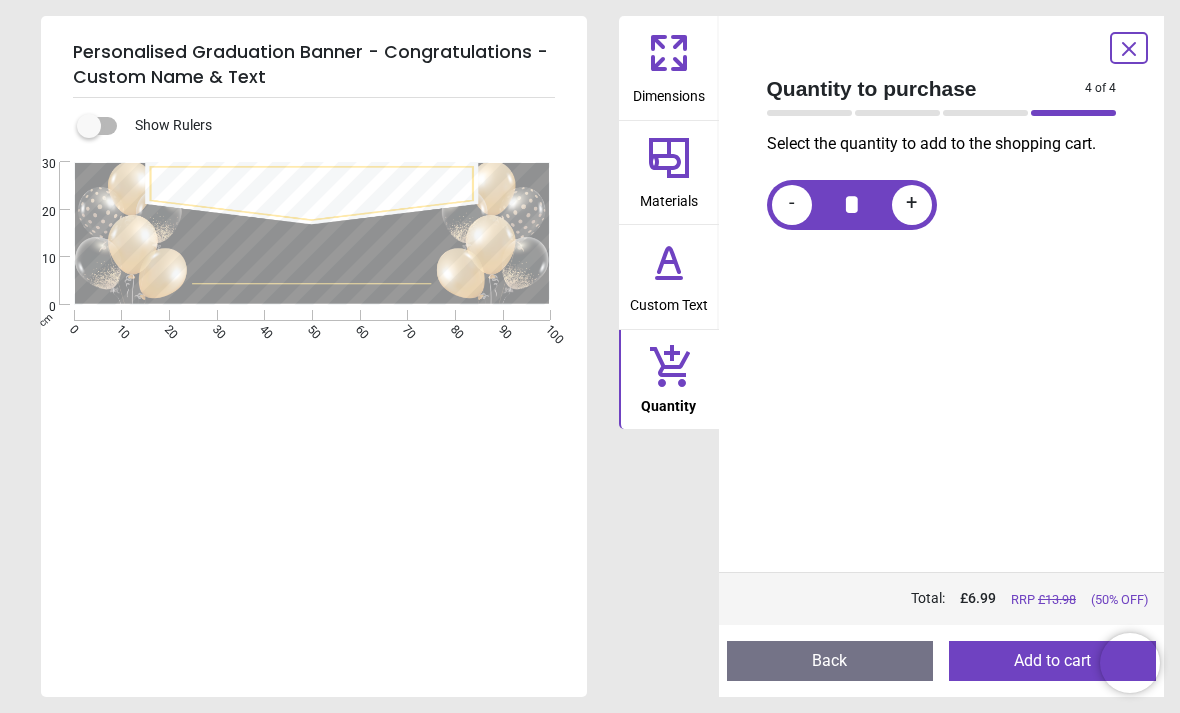 click on "+" at bounding box center [911, 204] 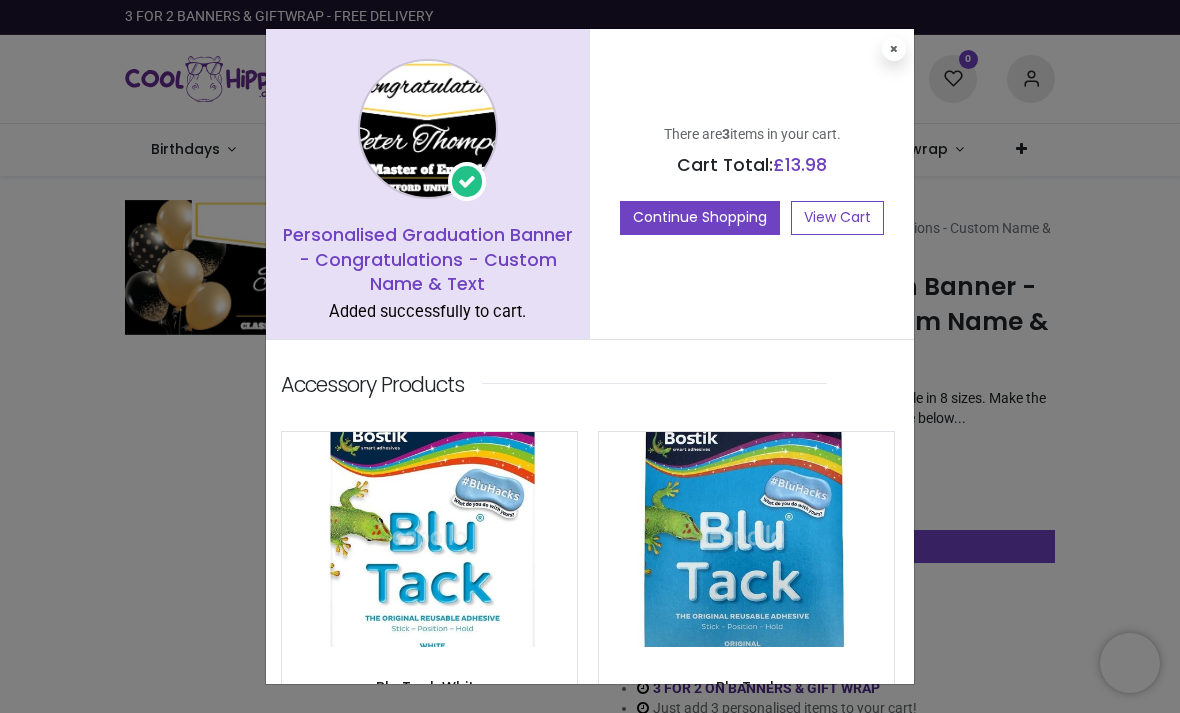 click on "View Cart" at bounding box center (837, 218) 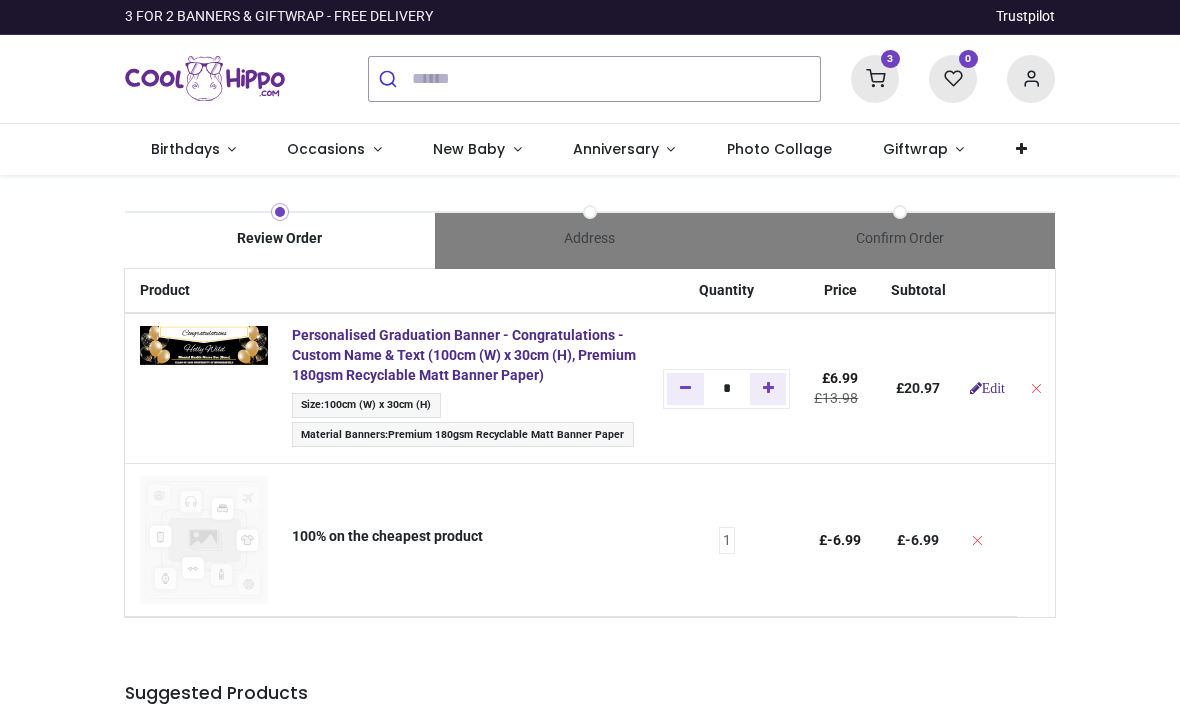 scroll, scrollTop: 0, scrollLeft: 0, axis: both 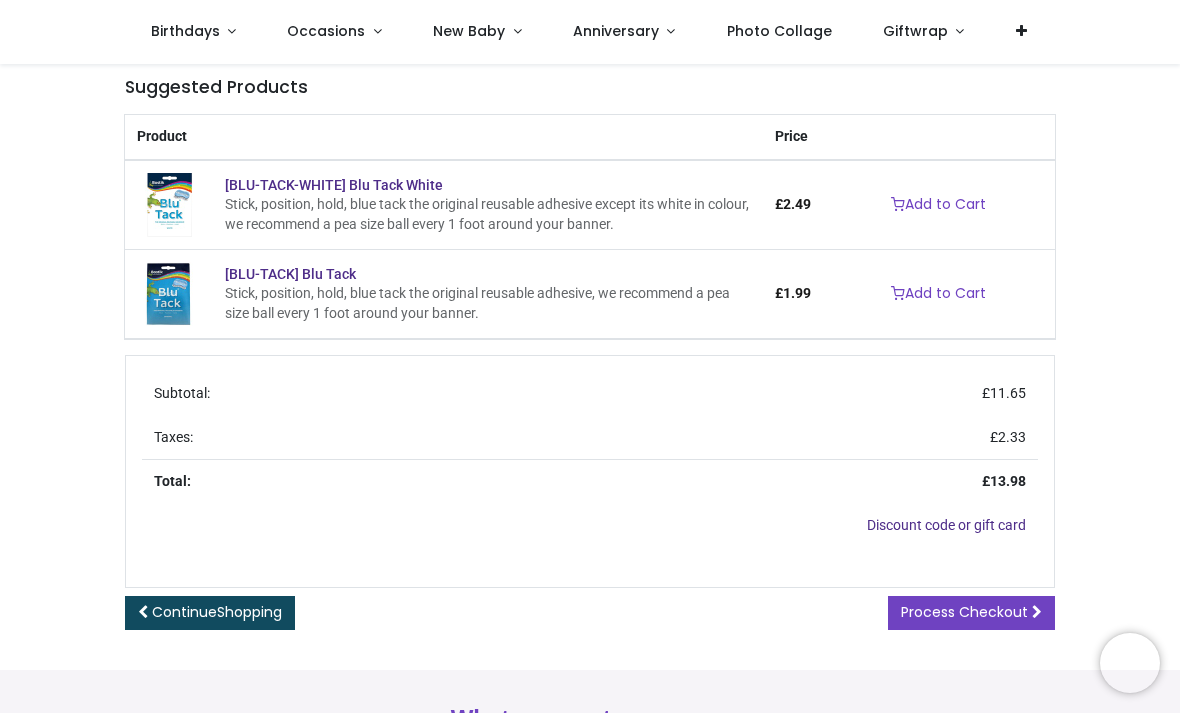 click on "Process Checkout" at bounding box center [971, 613] 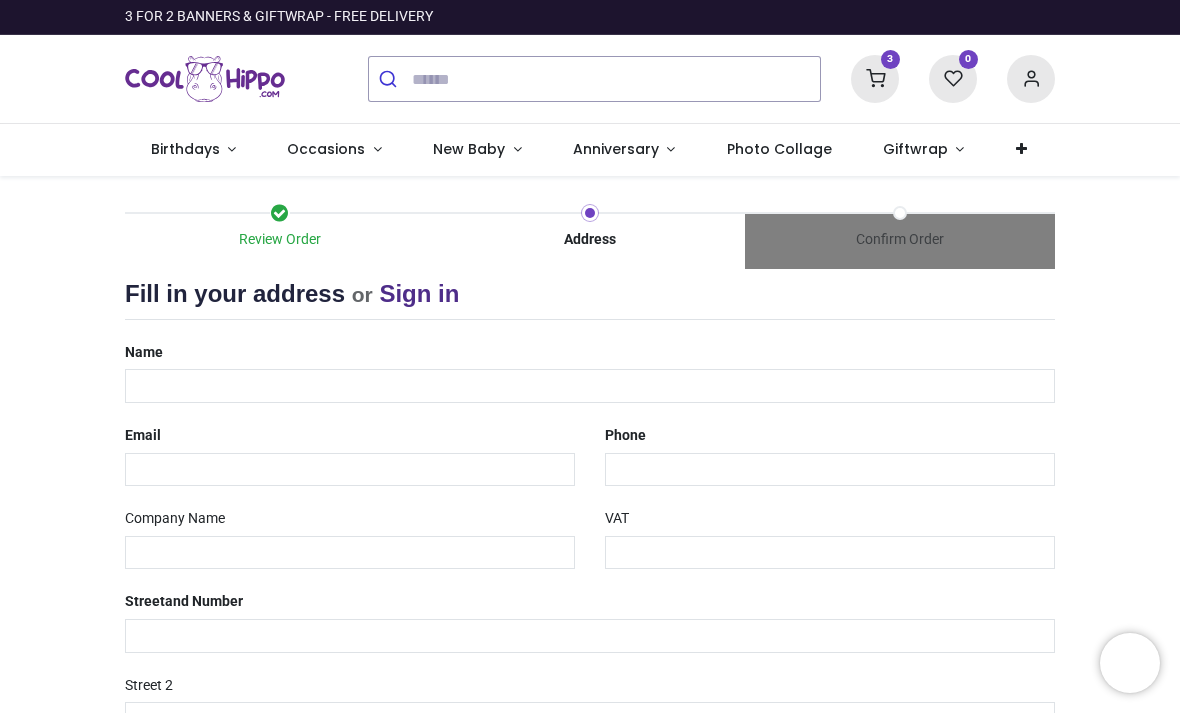 scroll, scrollTop: 0, scrollLeft: 0, axis: both 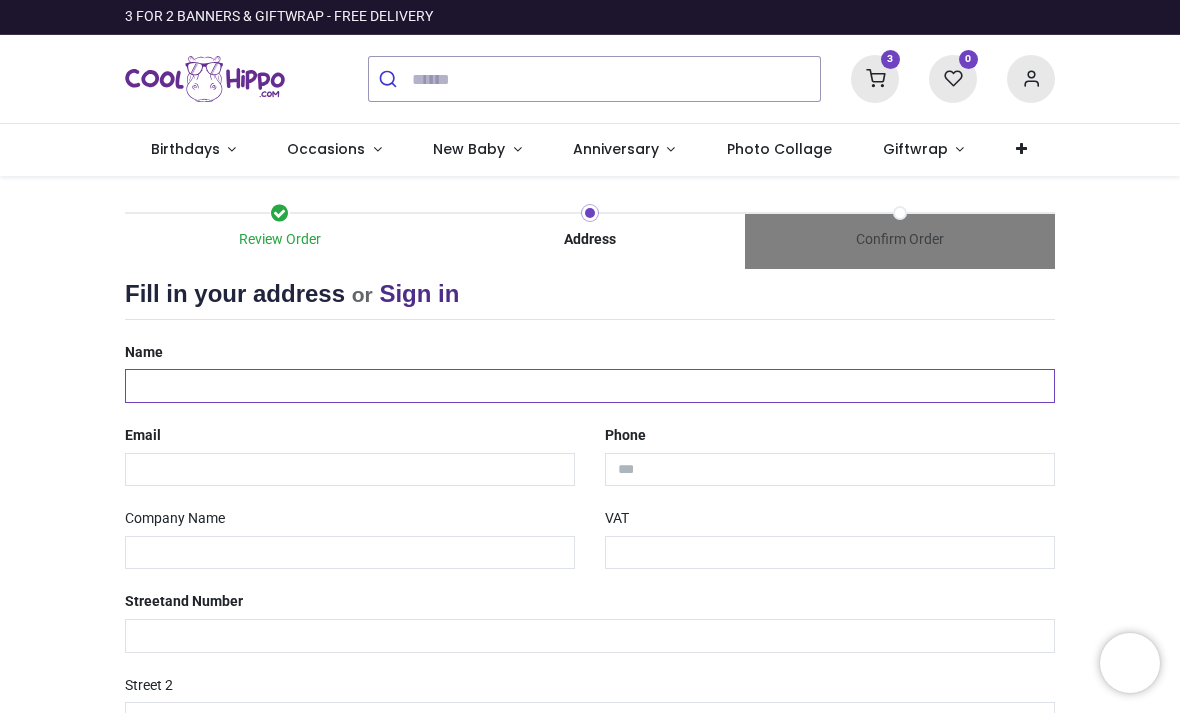 click at bounding box center [590, 386] 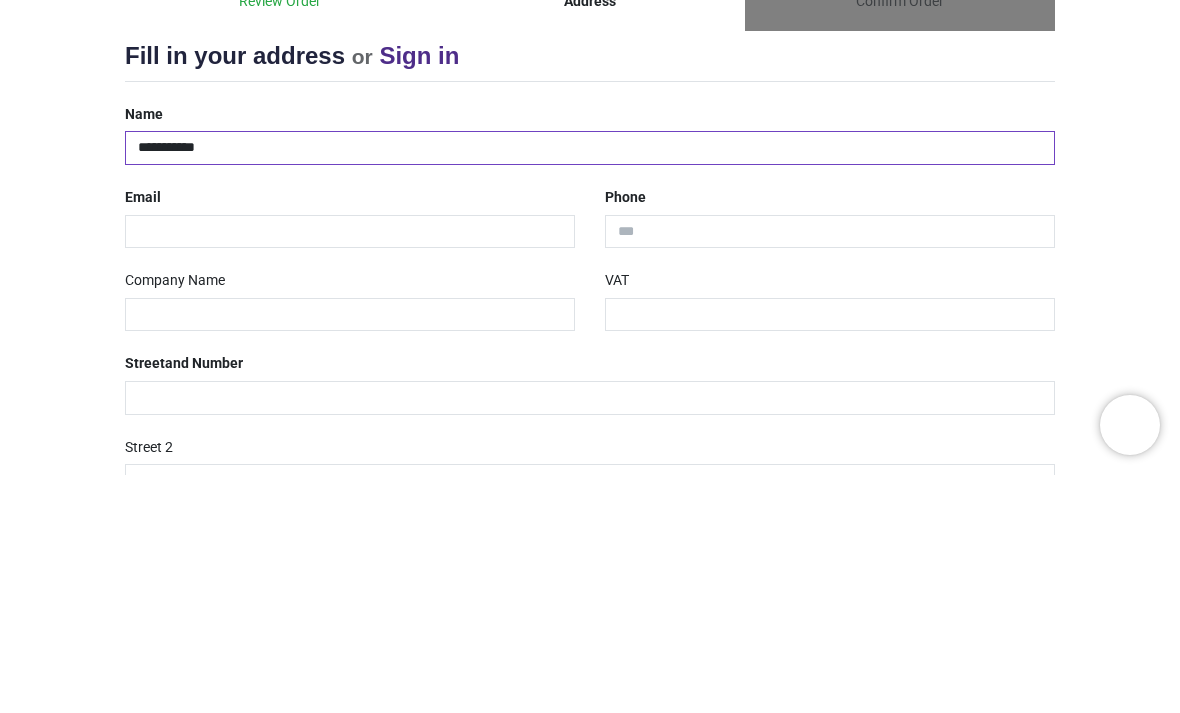 type on "**********" 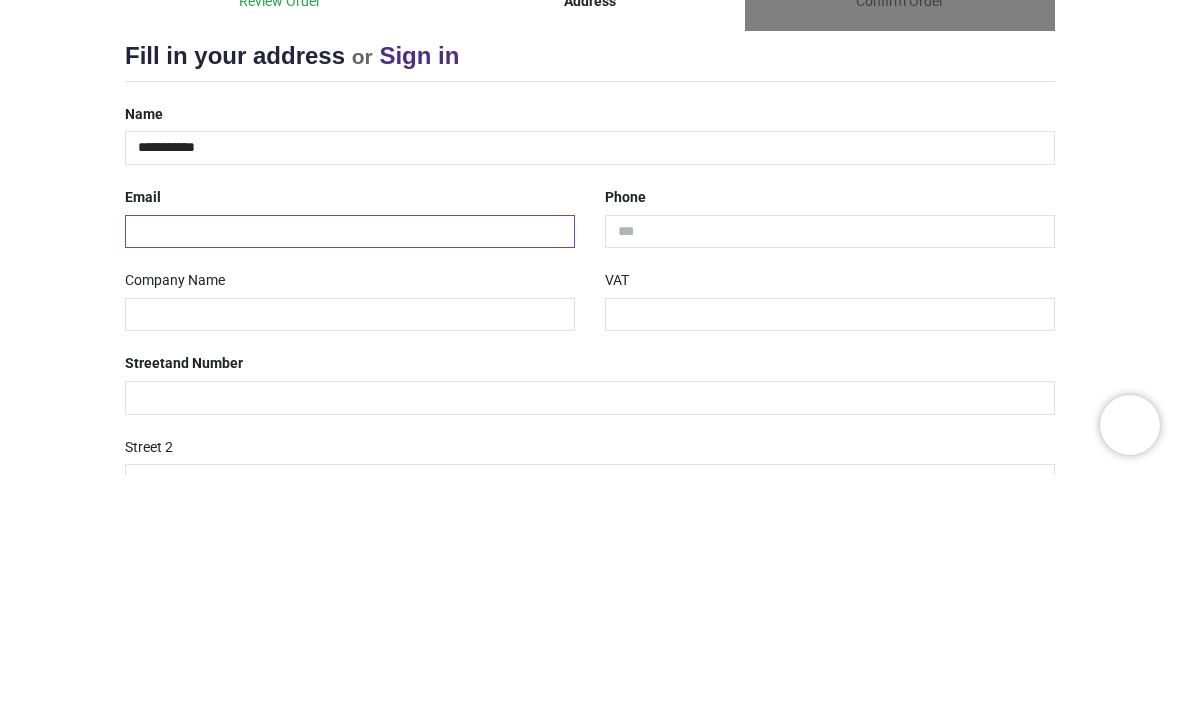 click at bounding box center (350, 470) 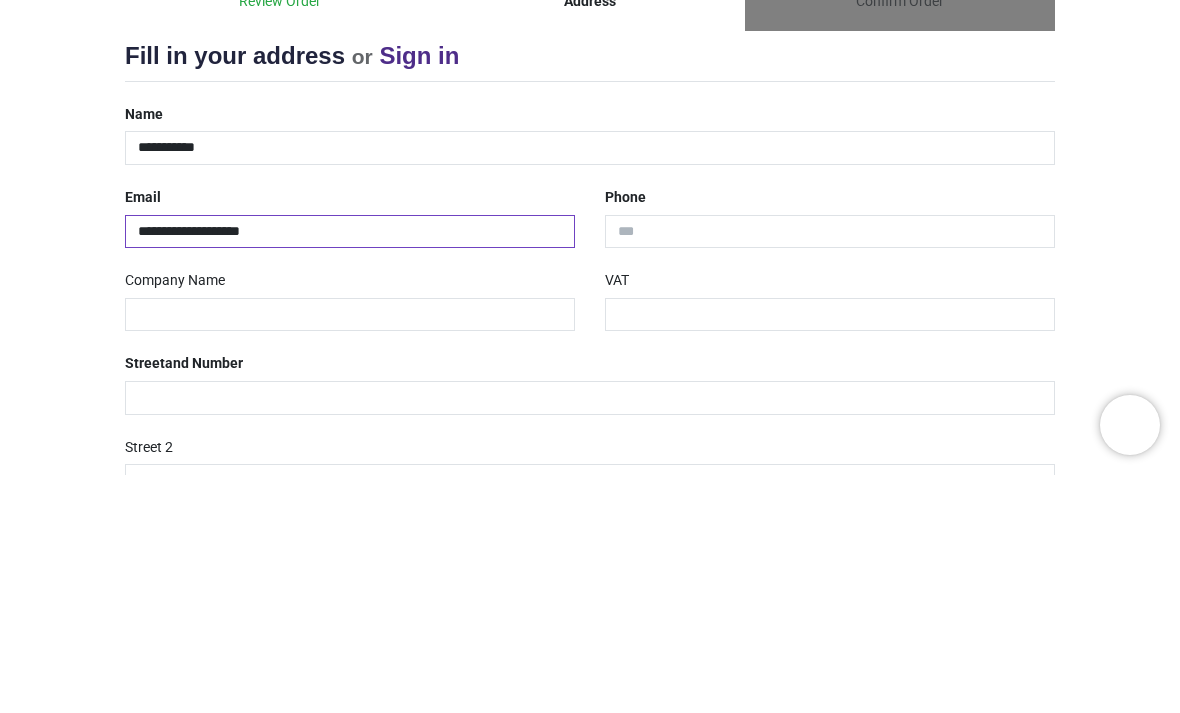 type on "**********" 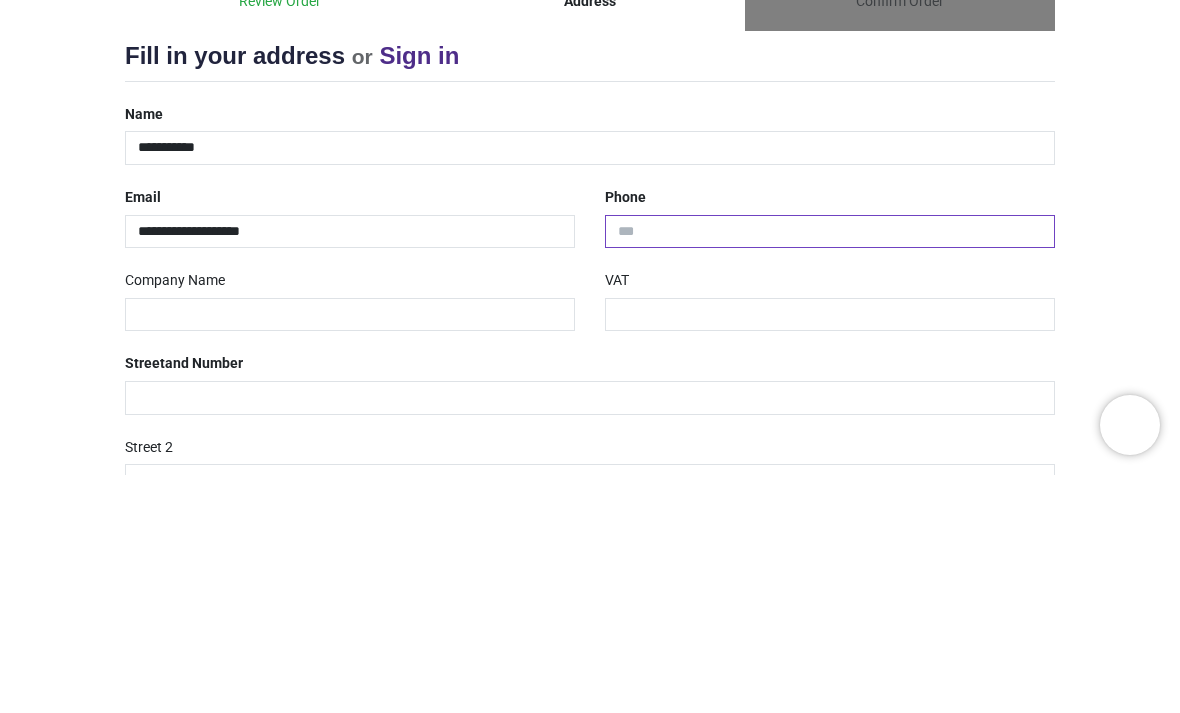 click at bounding box center [830, 470] 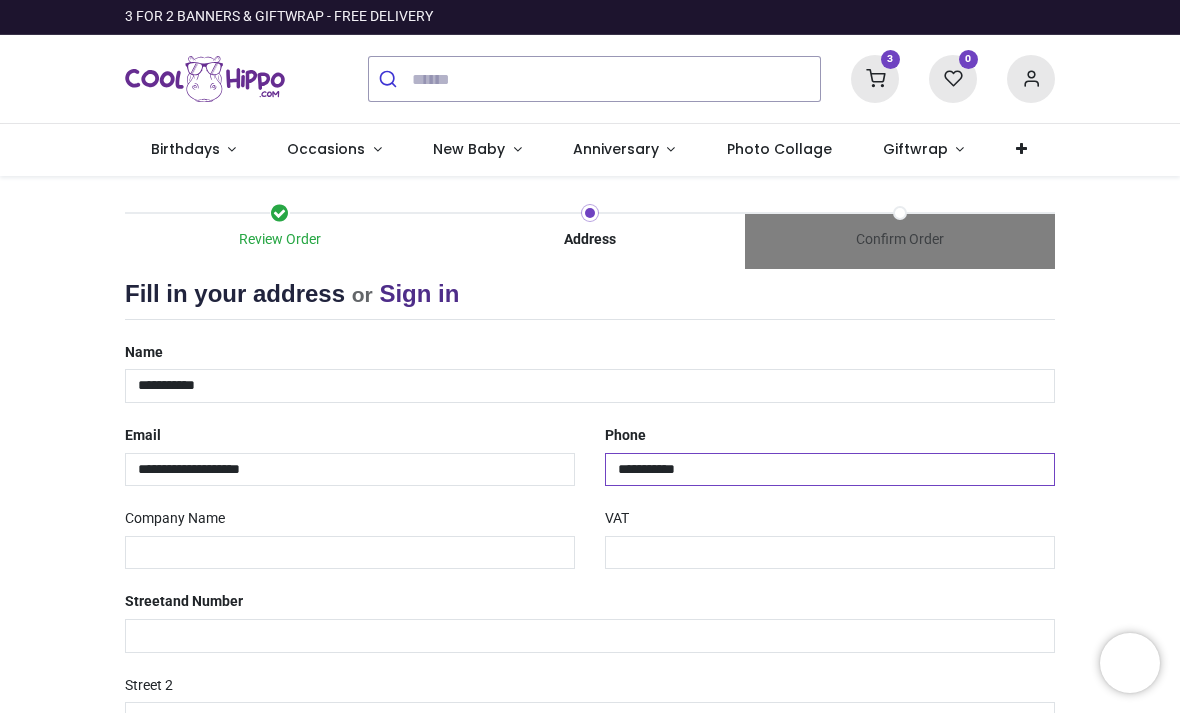 type on "**********" 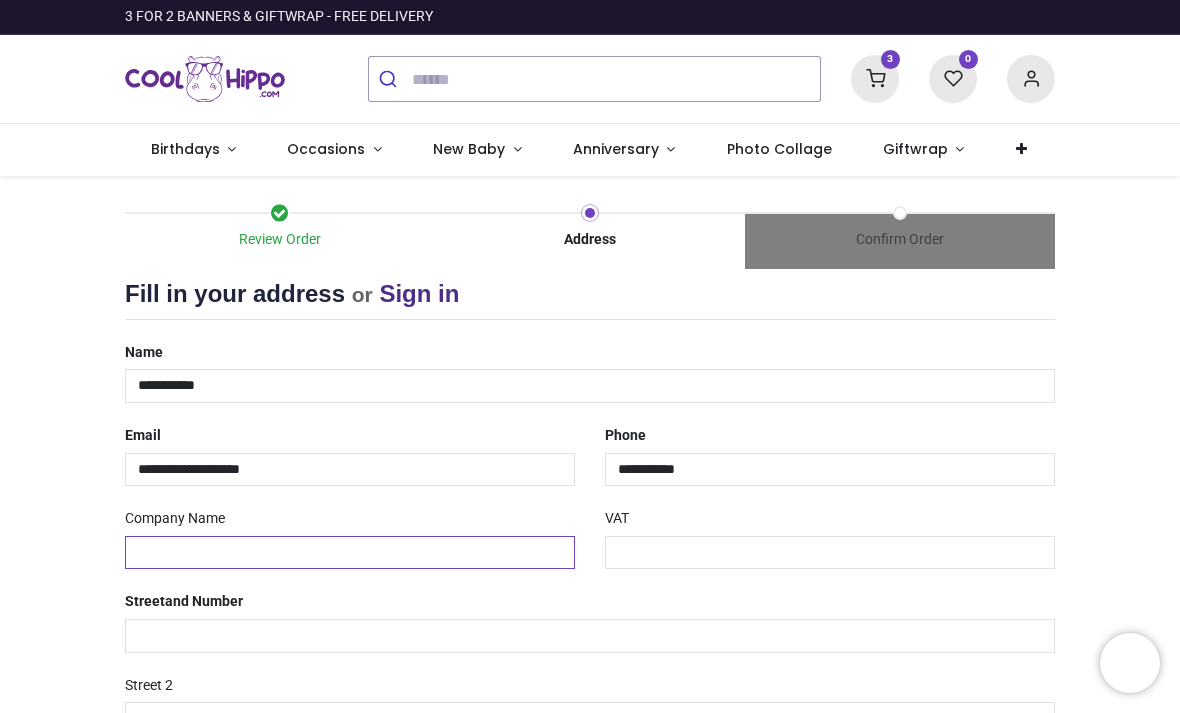 click at bounding box center (350, 553) 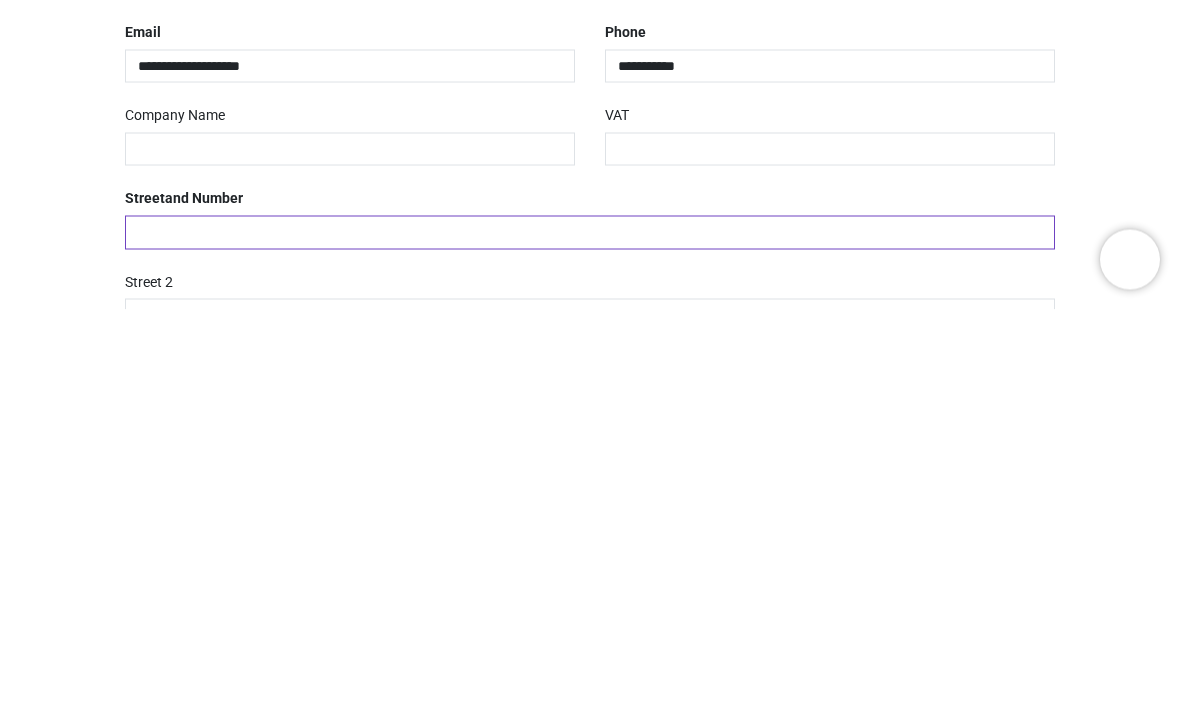click at bounding box center [590, 636] 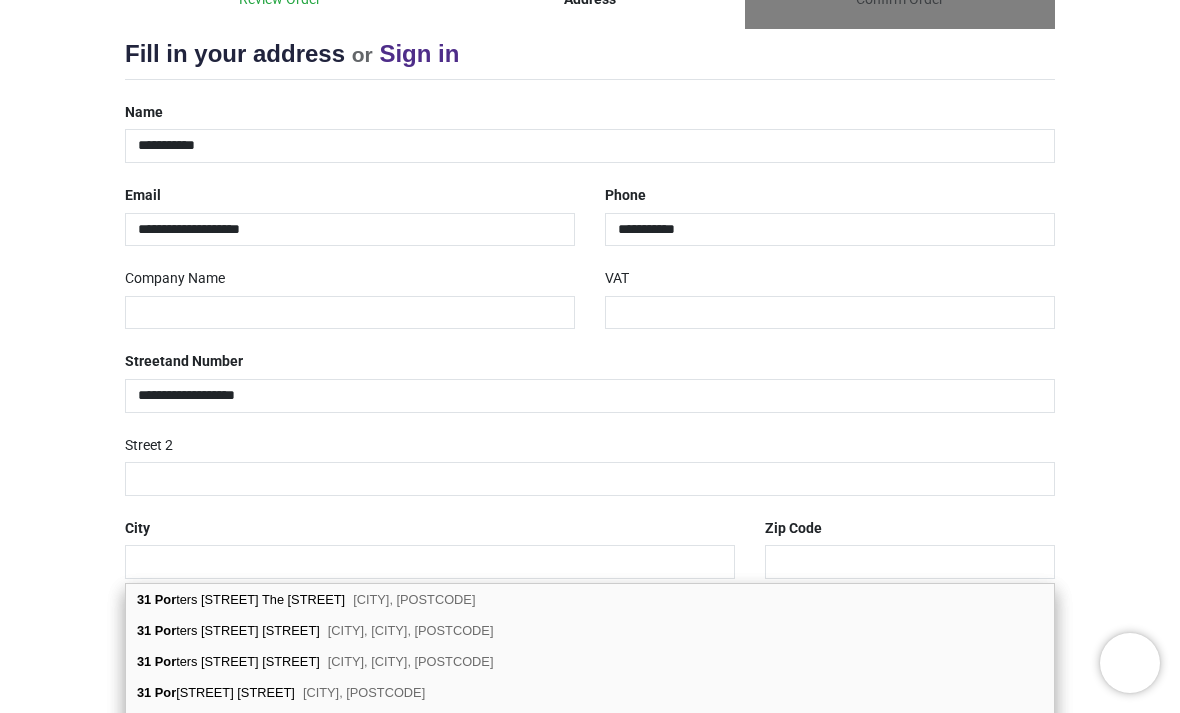 scroll, scrollTop: 243, scrollLeft: 0, axis: vertical 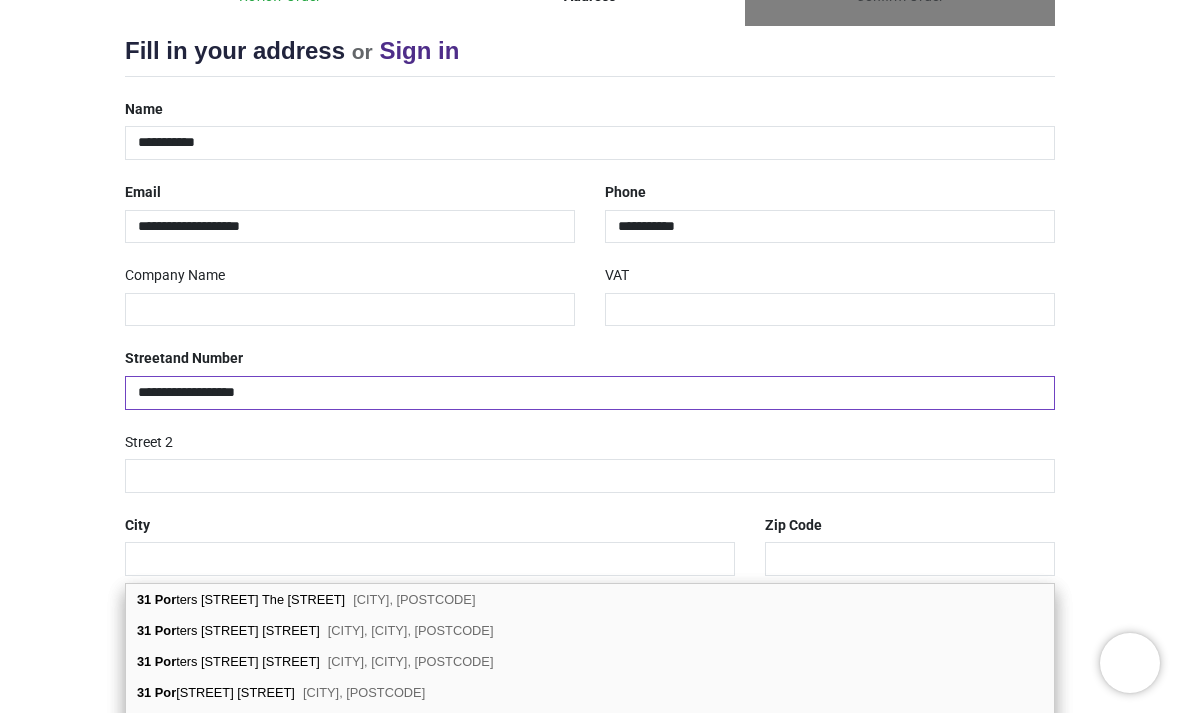 type on "**********" 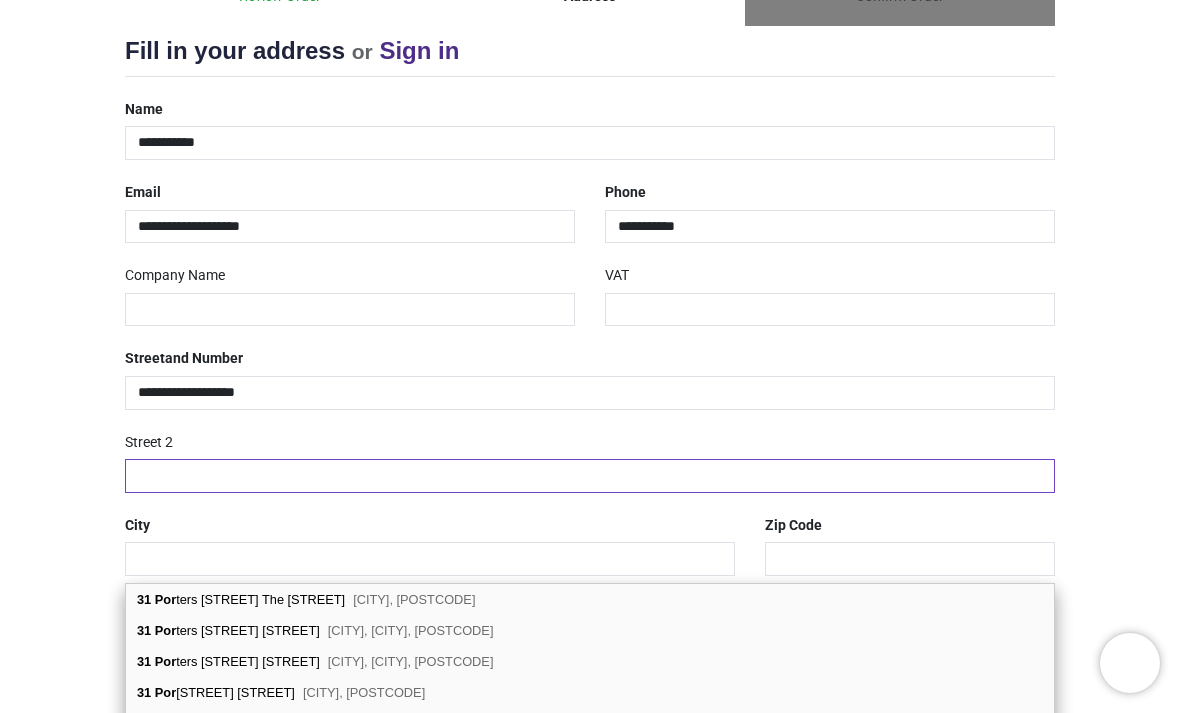 click at bounding box center (590, 476) 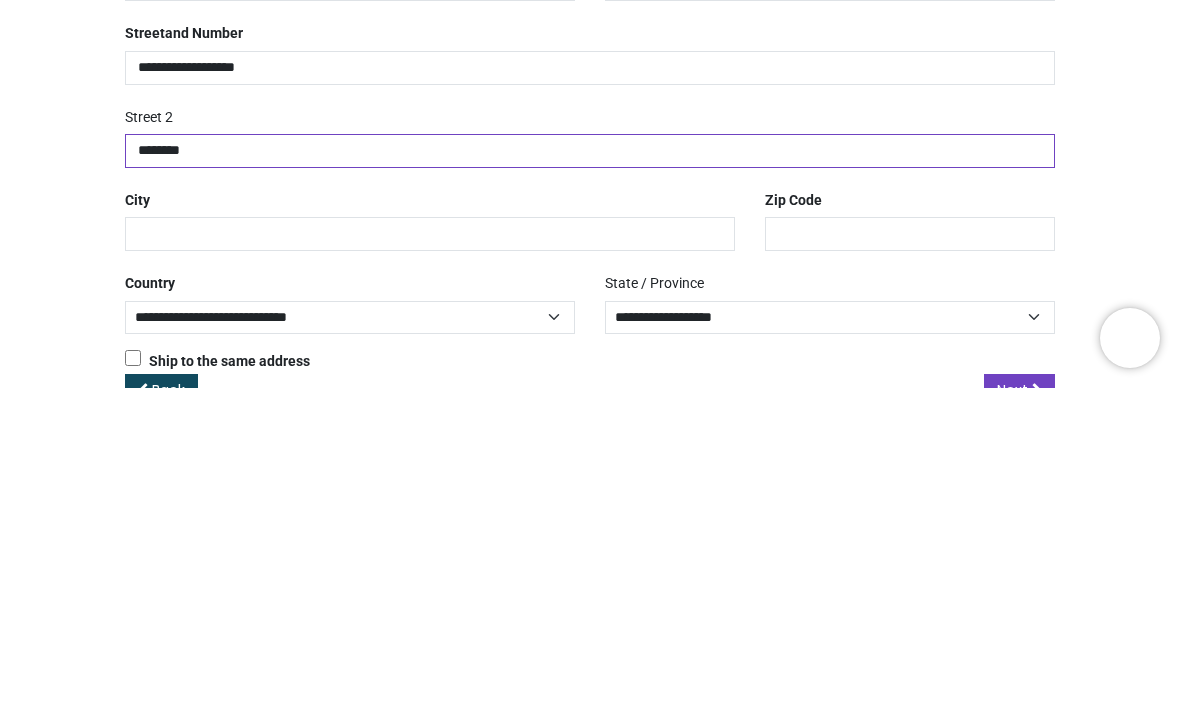 type on "*******" 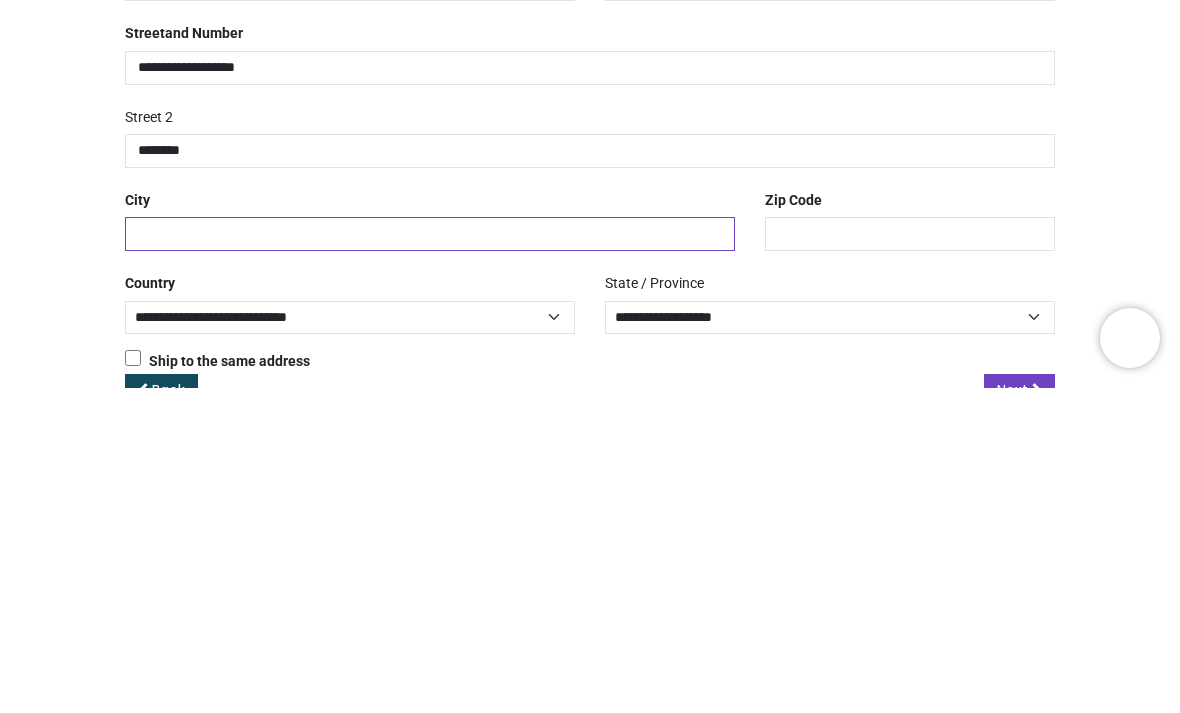 click at bounding box center (430, 559) 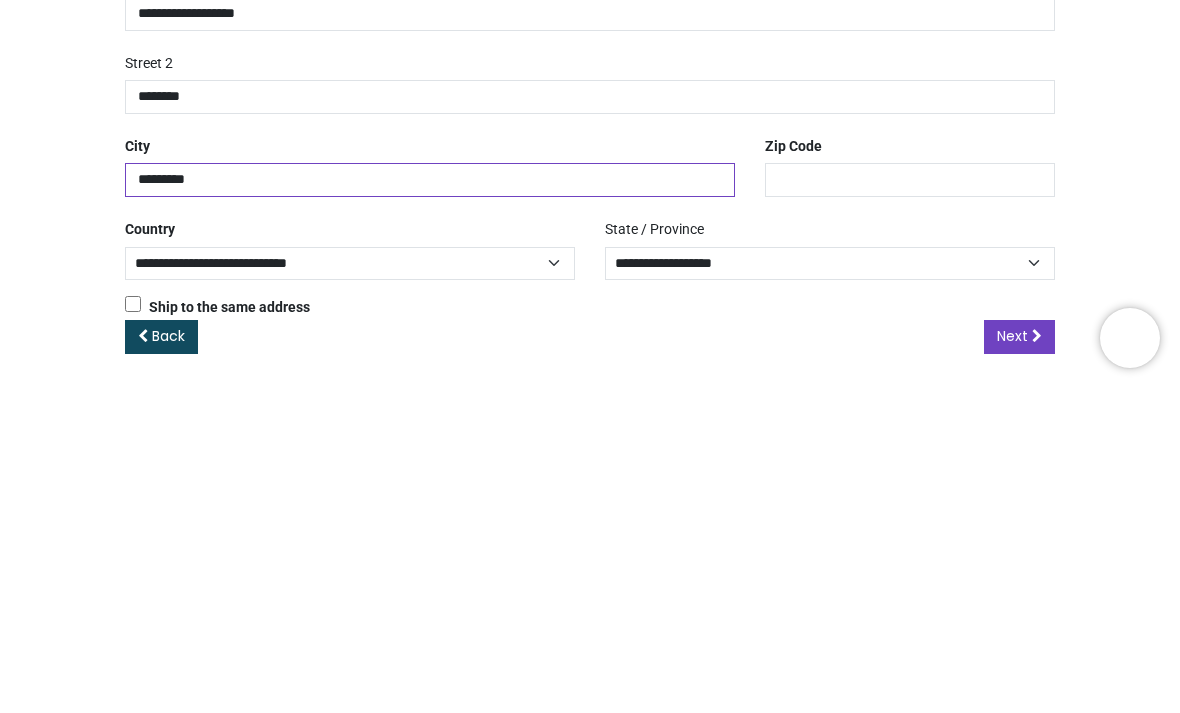 scroll, scrollTop: 296, scrollLeft: 0, axis: vertical 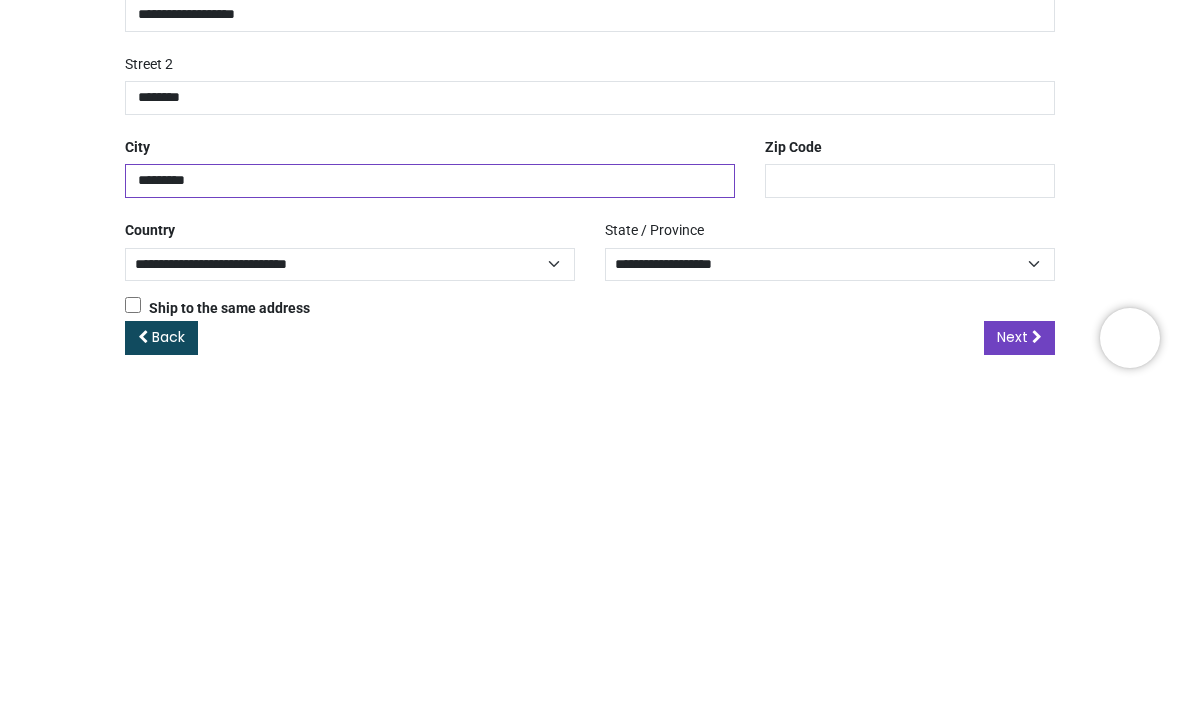 type on "********" 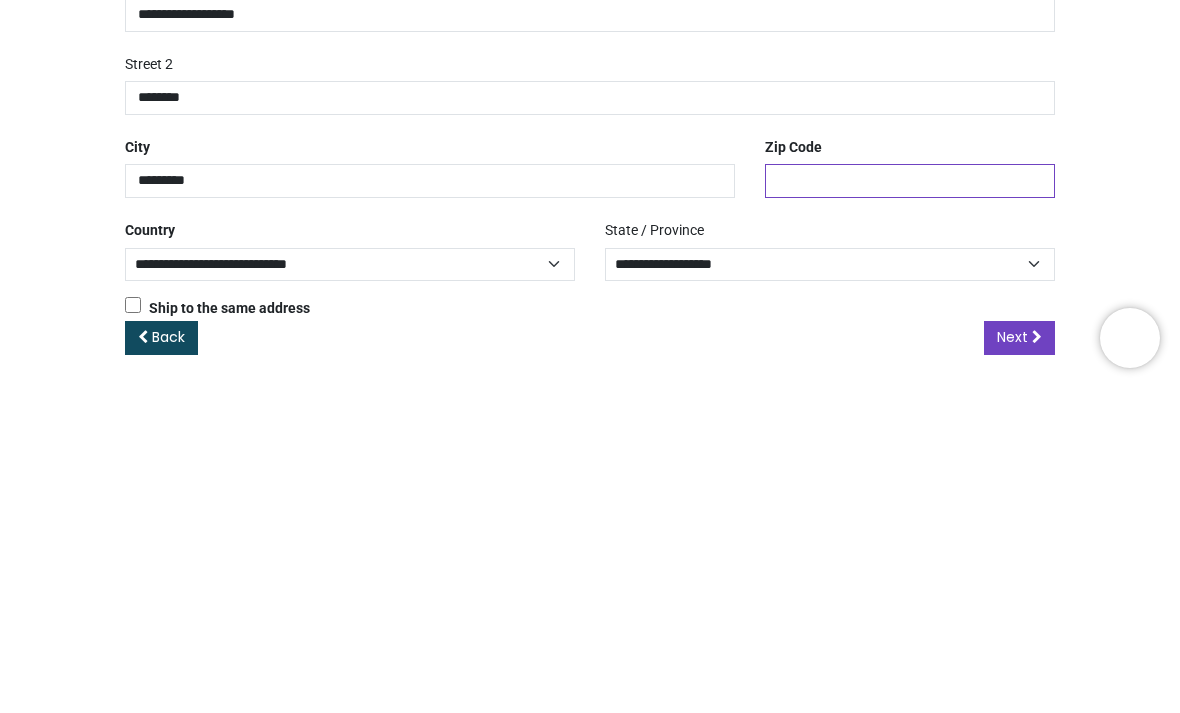 click at bounding box center (910, 506) 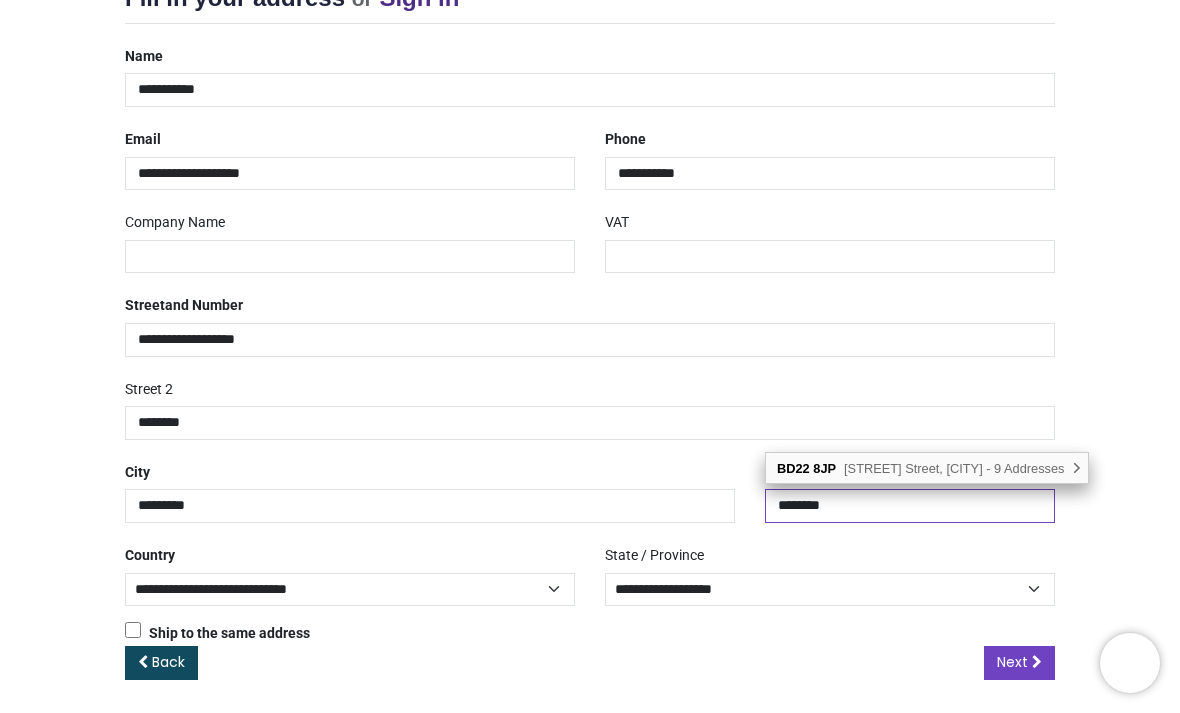 type on "********" 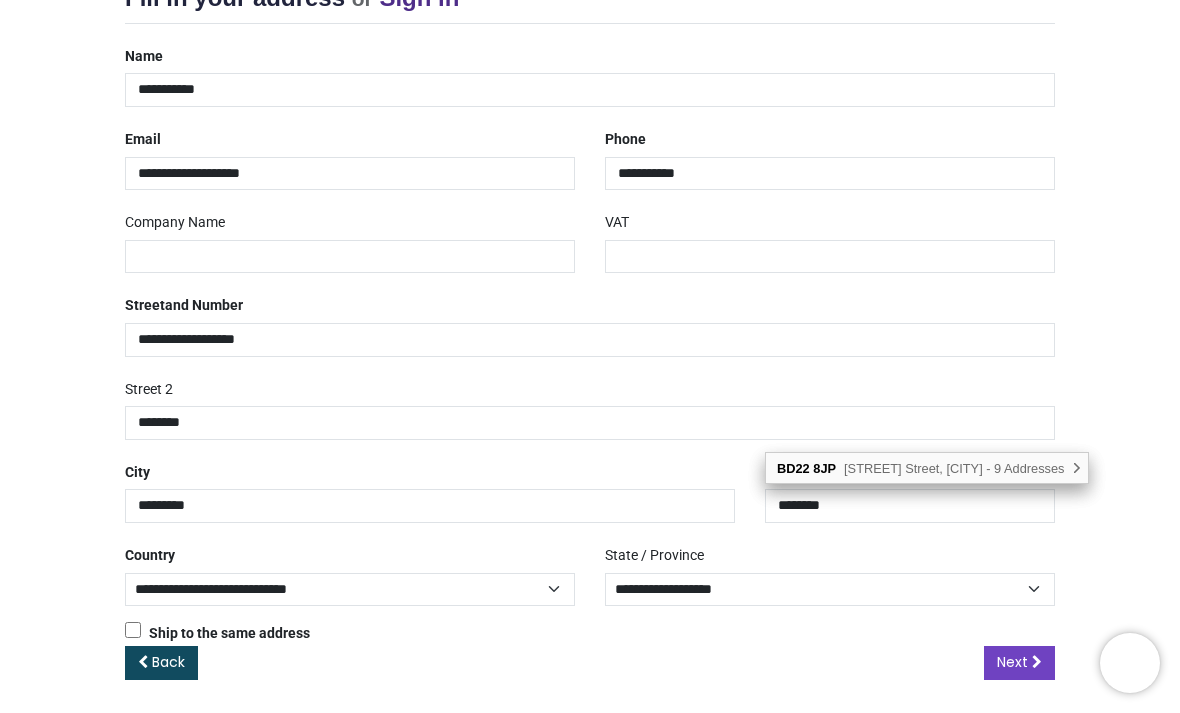 click on "[STREET] Street, [CITY] - 9 Addresses" at bounding box center [954, 468] 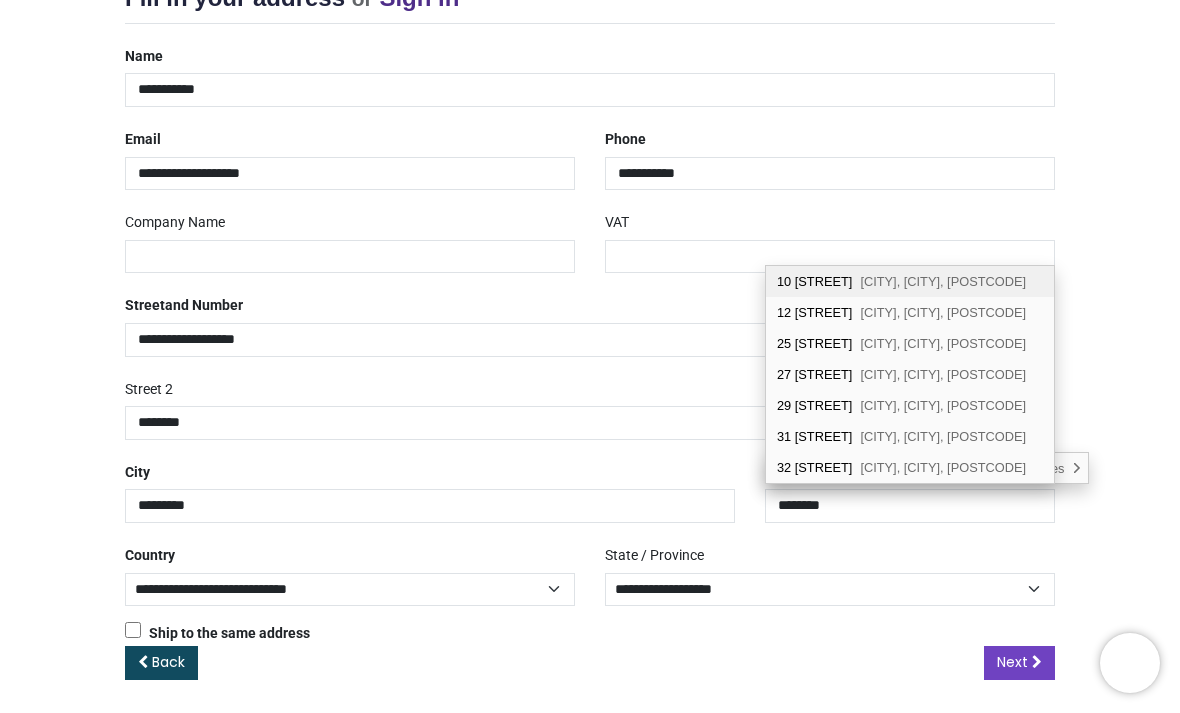 click on "31 [STREET] [CITY], [CITY], [POSTCODE]" at bounding box center (910, 436) 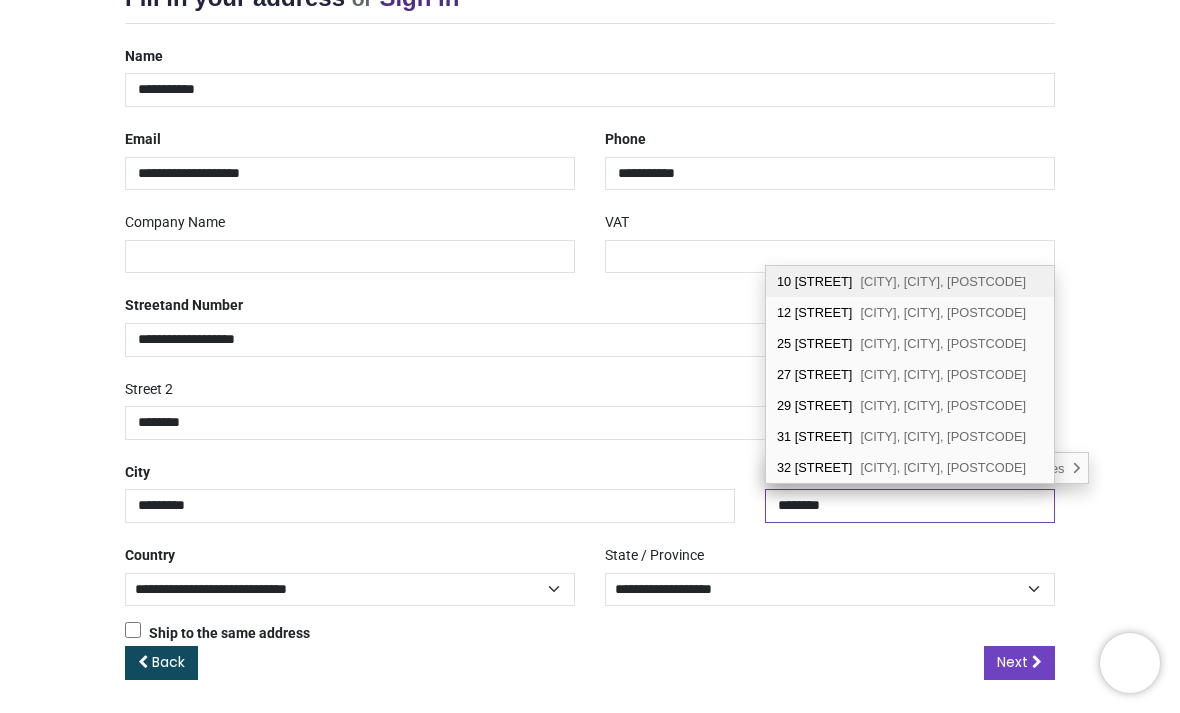 type on "**********" 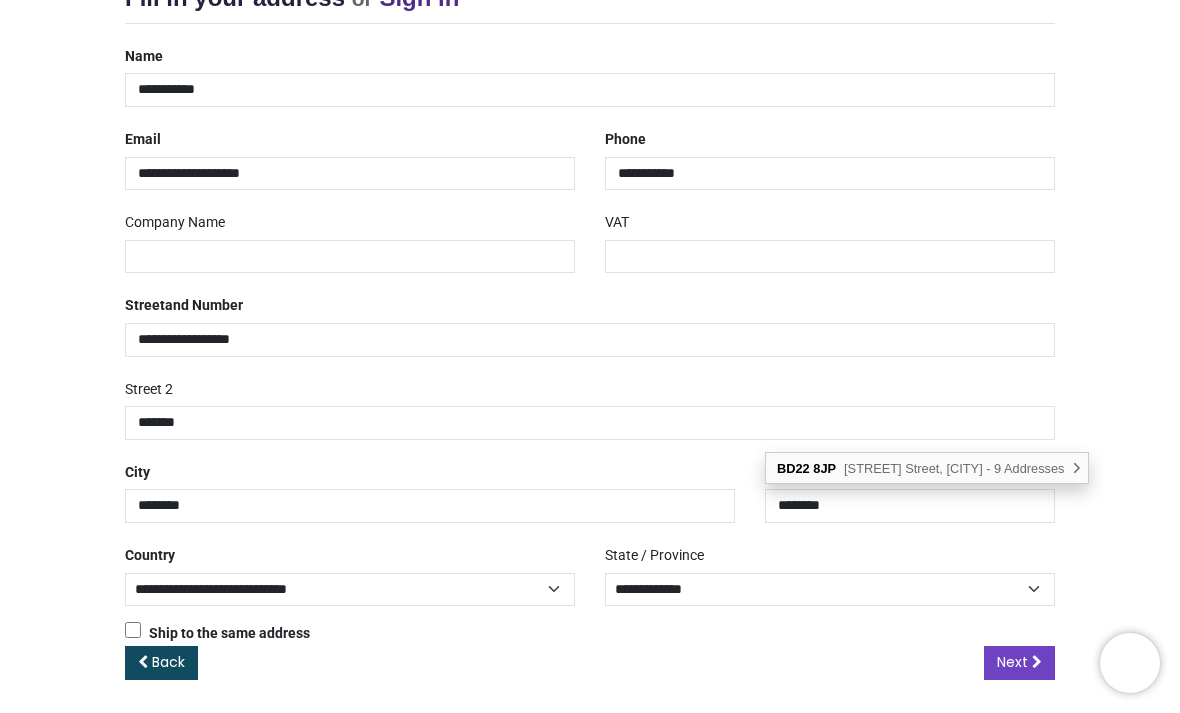 click on "Review Order
Address
Confirm Order
Your order:    £  13.98 Product Price" at bounding box center (590, 300) 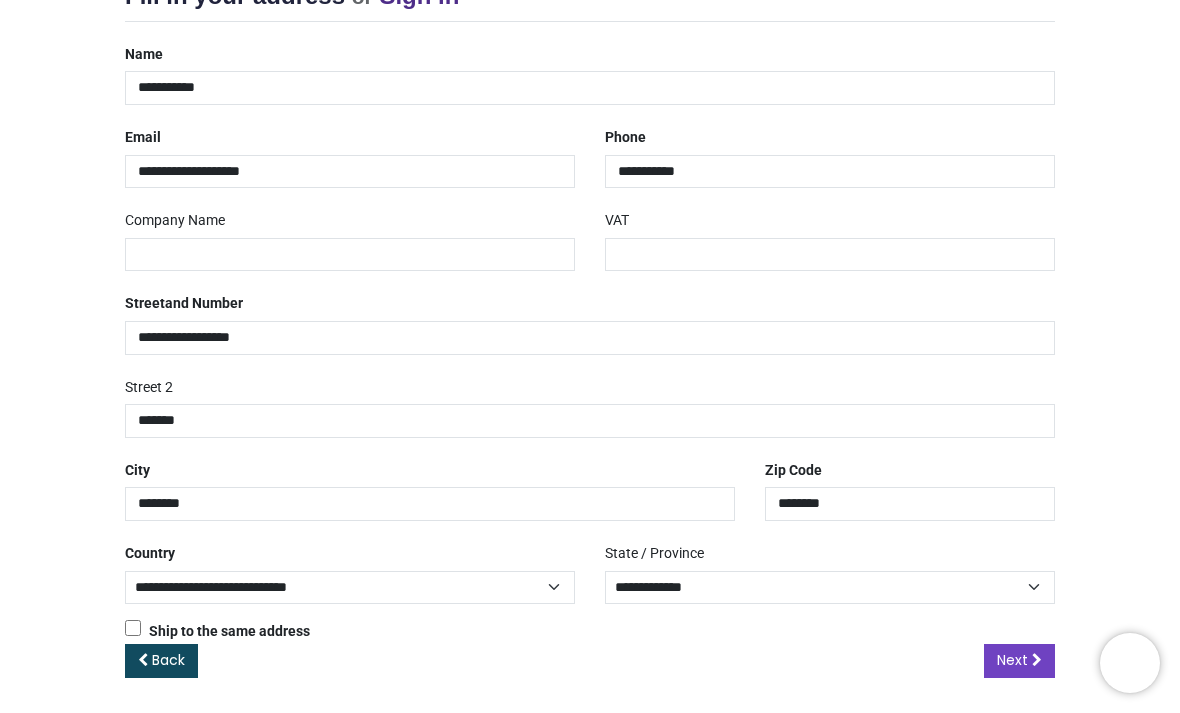 scroll, scrollTop: 296, scrollLeft: 0, axis: vertical 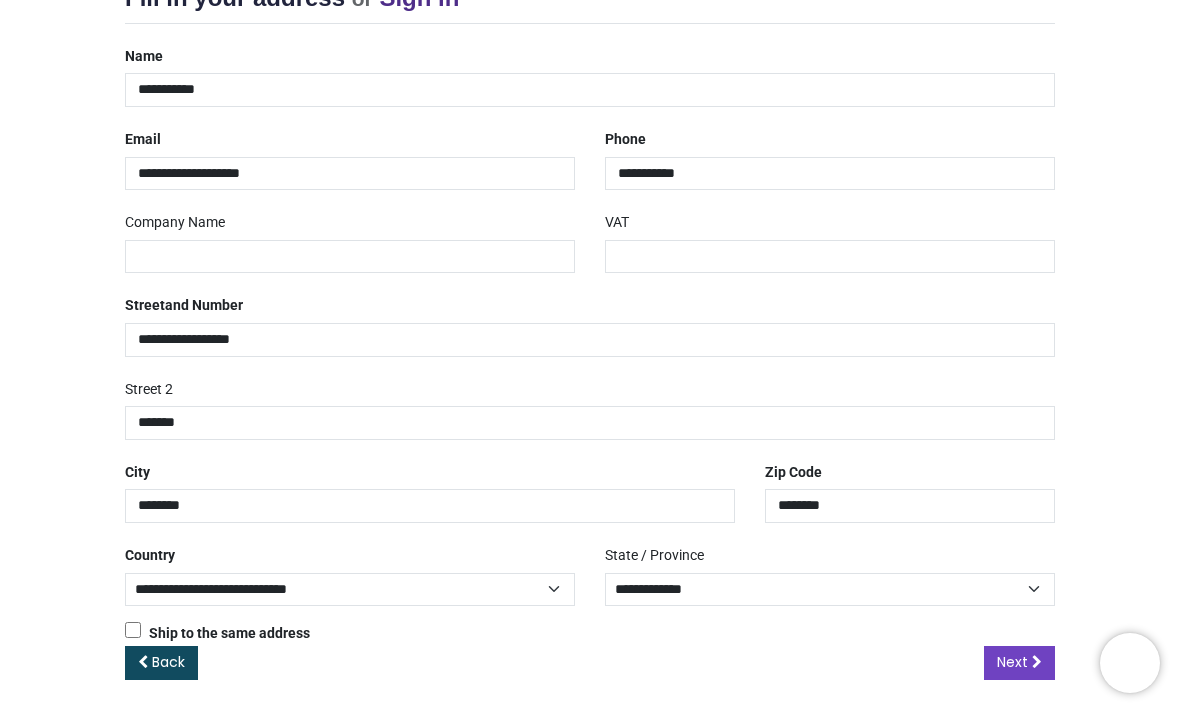 click at bounding box center (1037, 662) 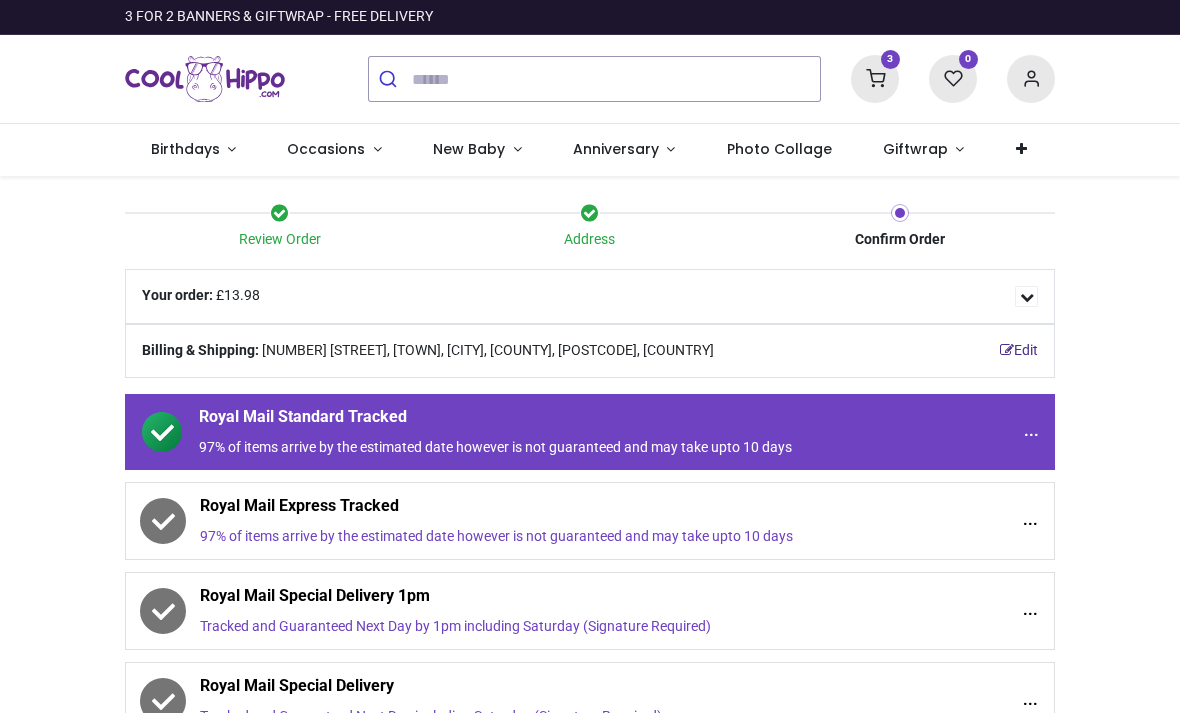 scroll, scrollTop: 0, scrollLeft: 0, axis: both 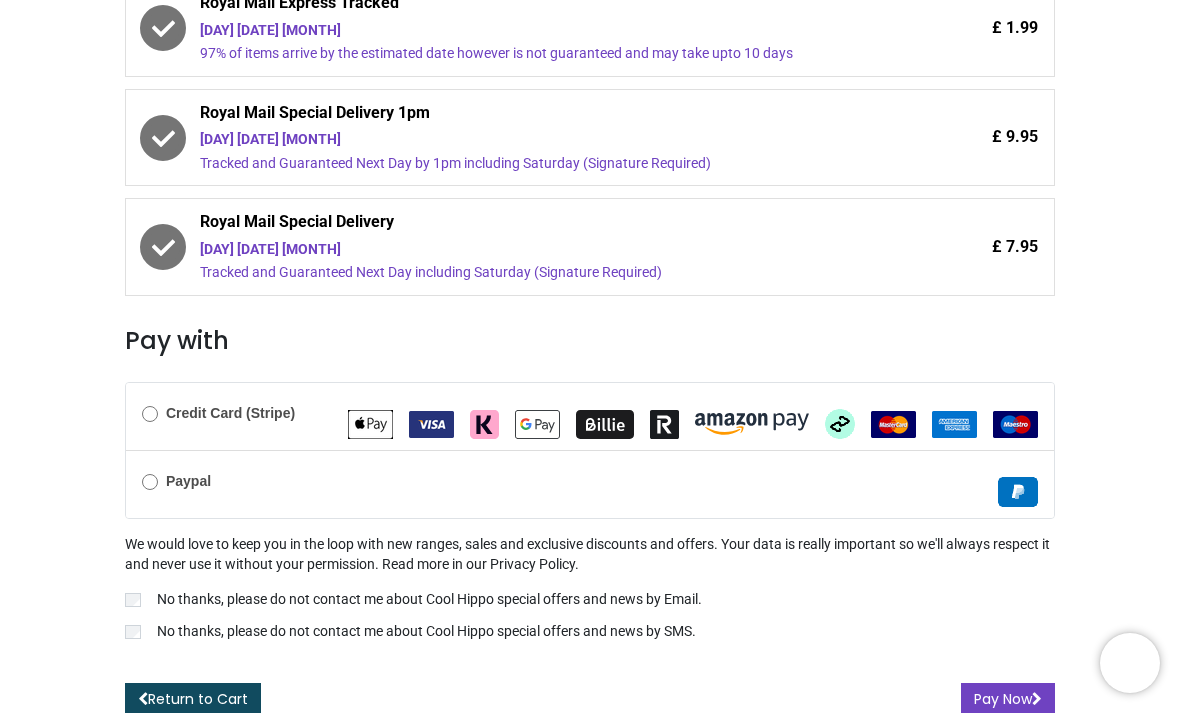 click on "Pay Now" at bounding box center (1008, 700) 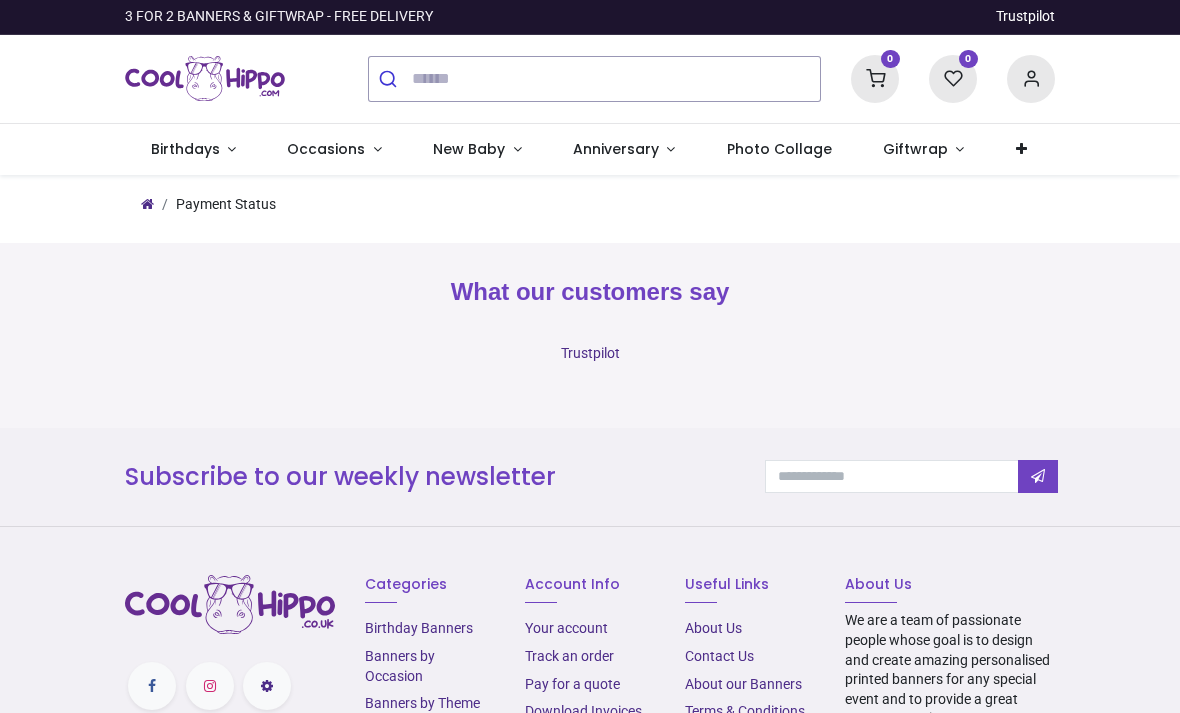 scroll, scrollTop: 0, scrollLeft: 0, axis: both 